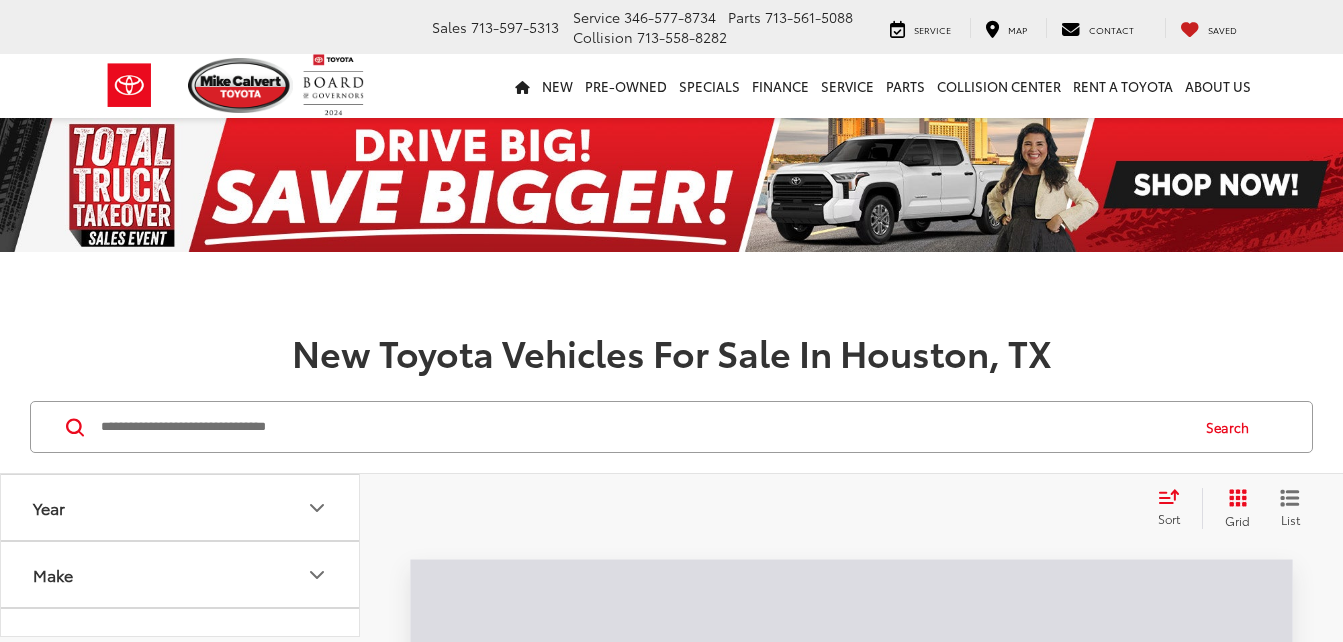 scroll, scrollTop: 0, scrollLeft: 0, axis: both 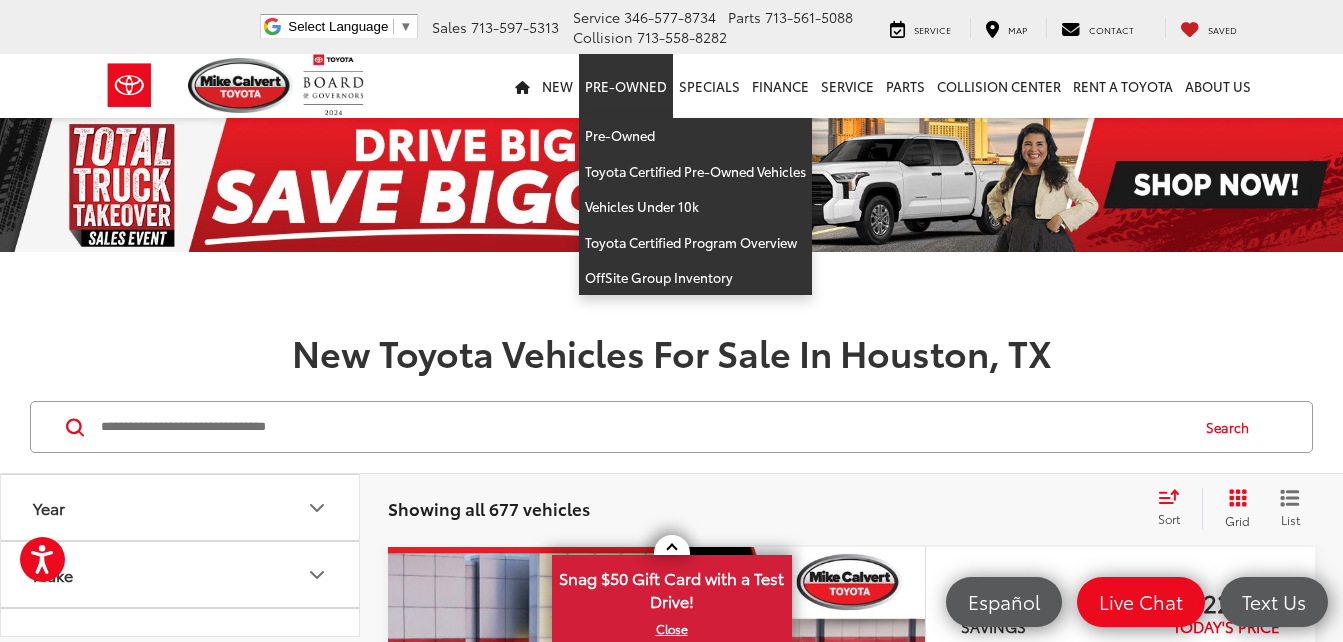 click on "Pre-Owned" at bounding box center [626, 86] 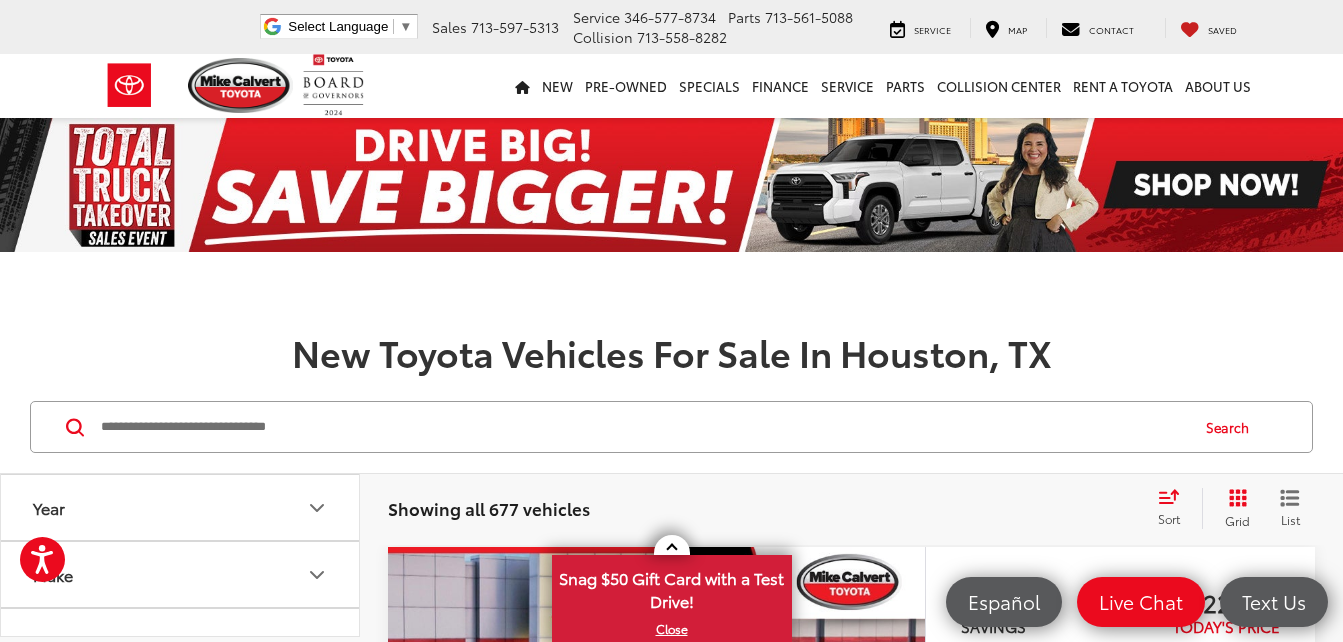 click 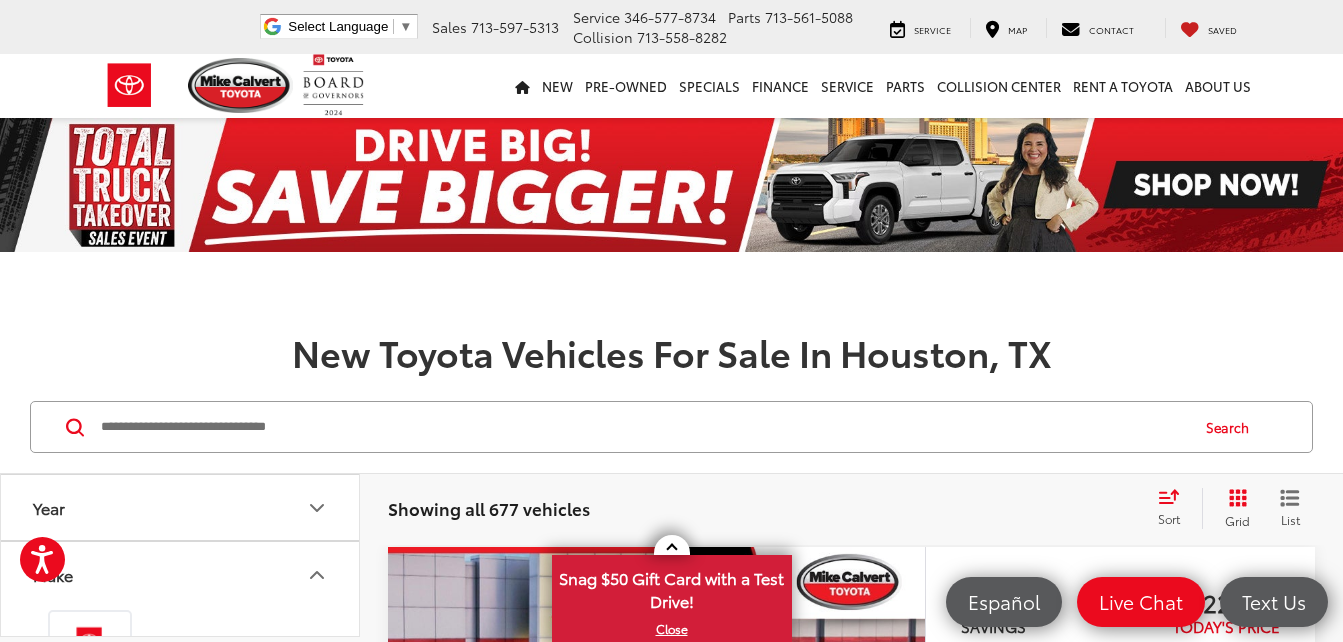 click 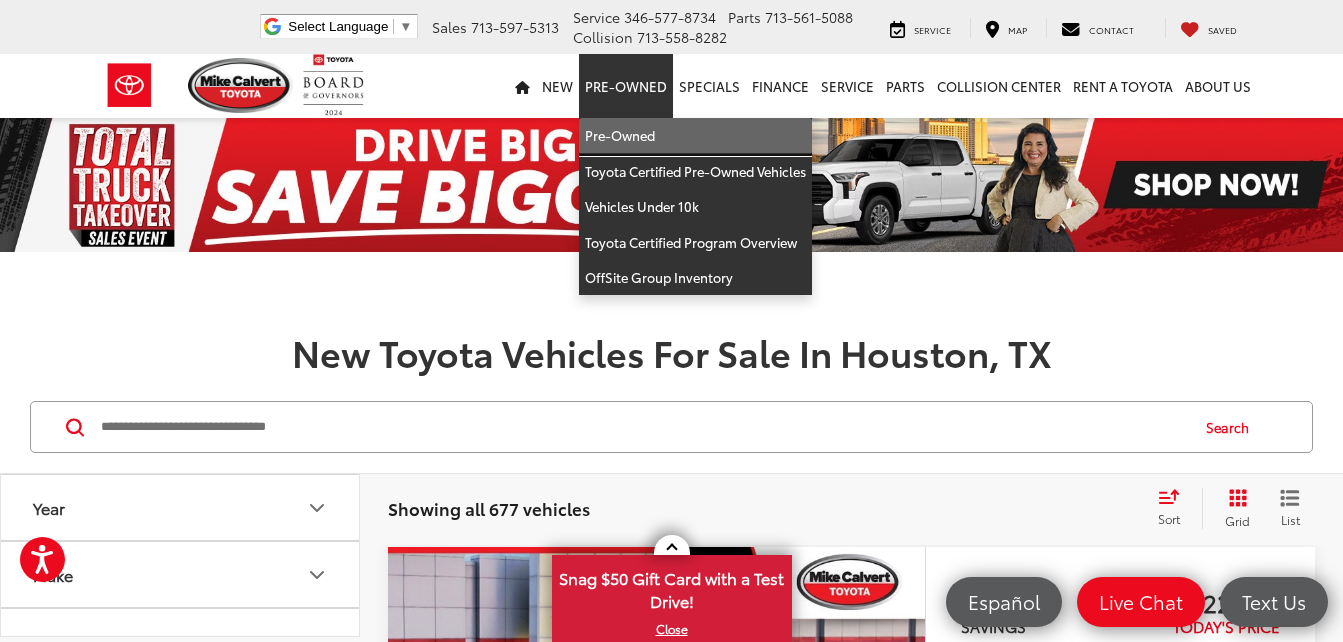 click on "Pre-Owned" at bounding box center [695, 136] 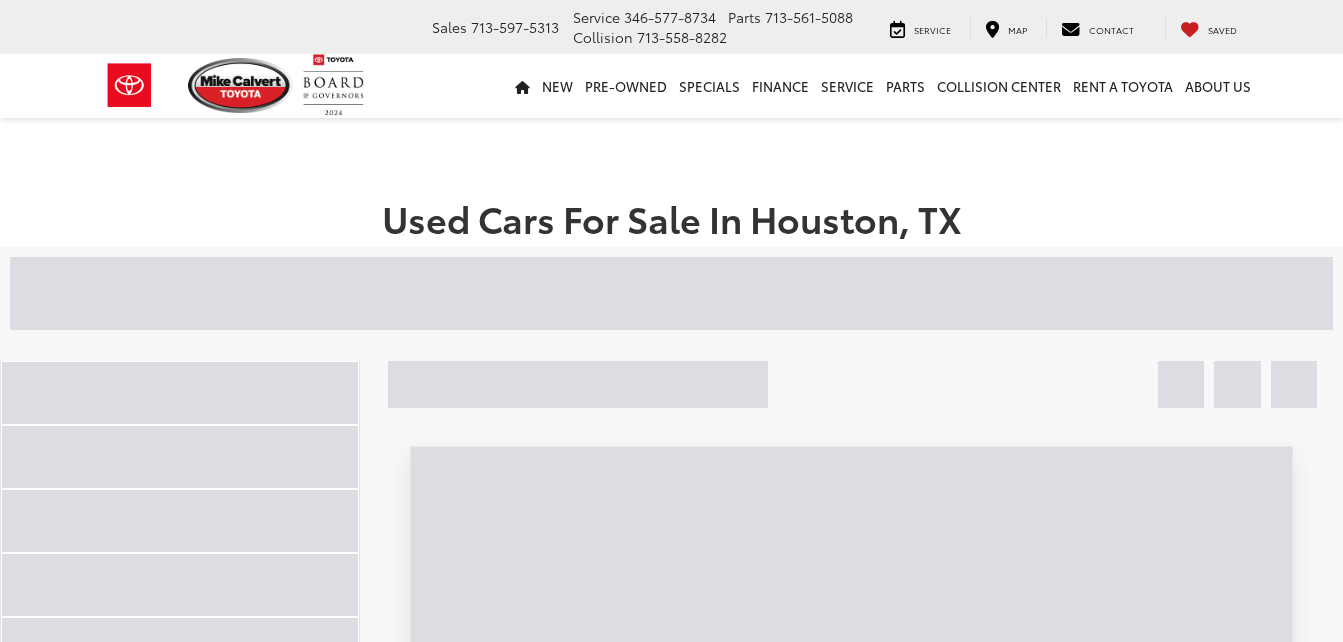 scroll, scrollTop: 0, scrollLeft: 0, axis: both 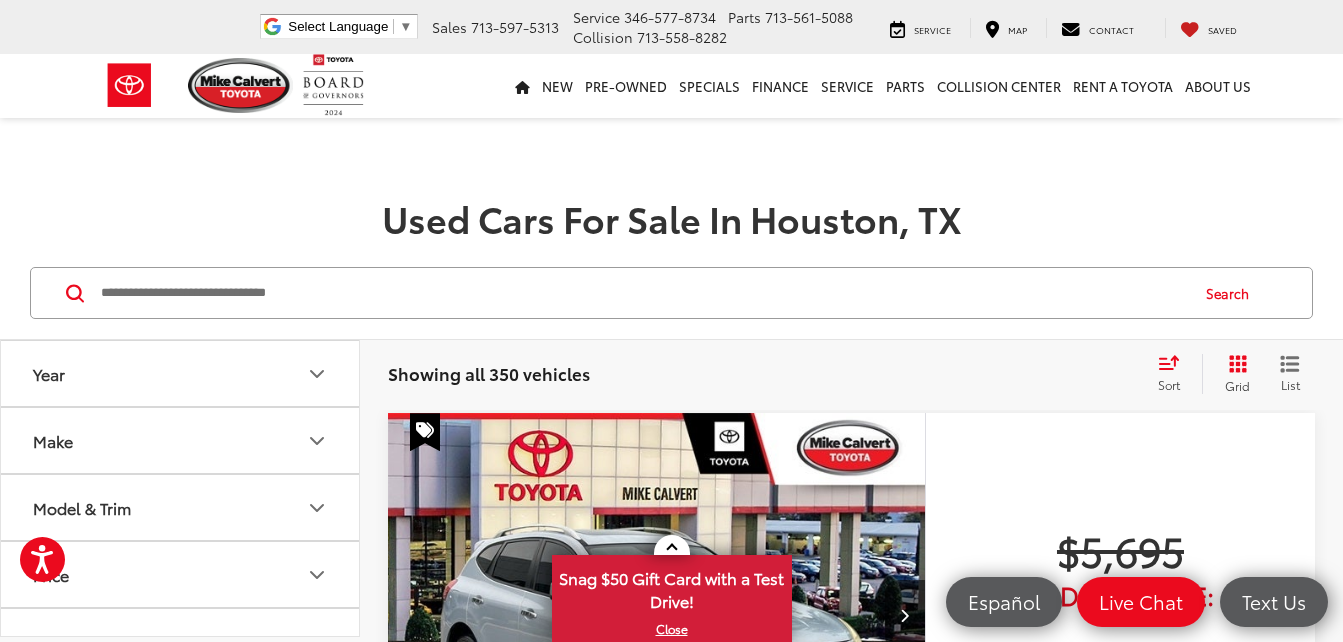 click 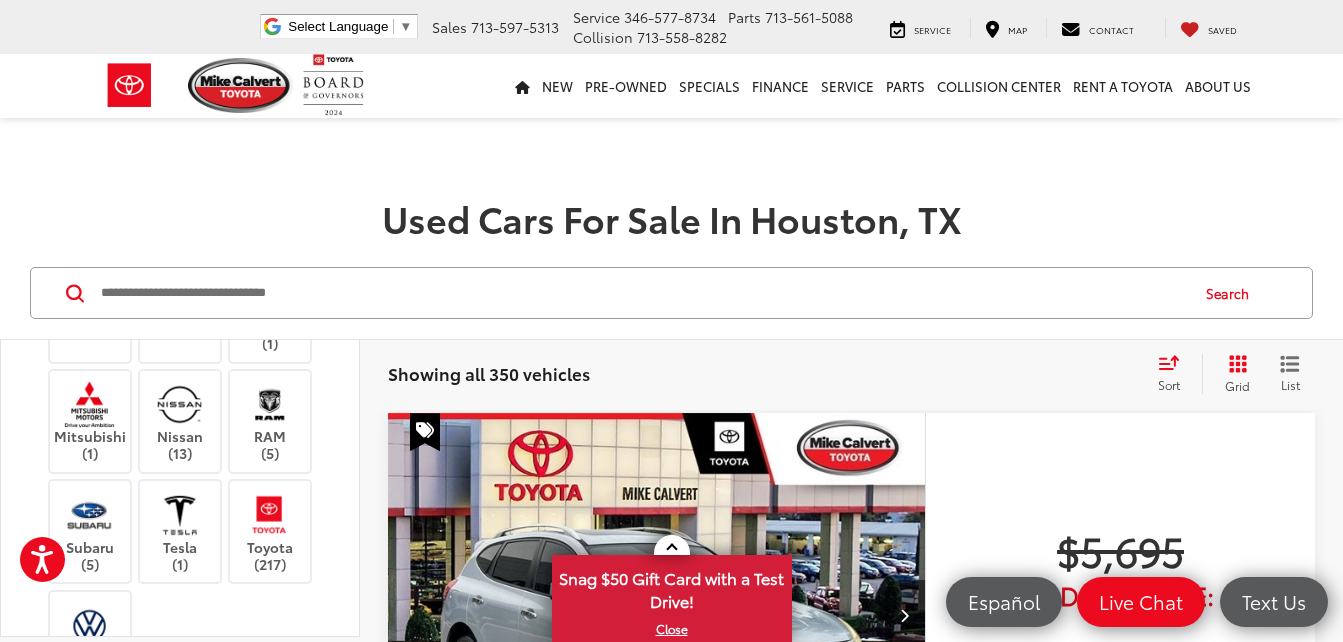 scroll, scrollTop: 826, scrollLeft: 0, axis: vertical 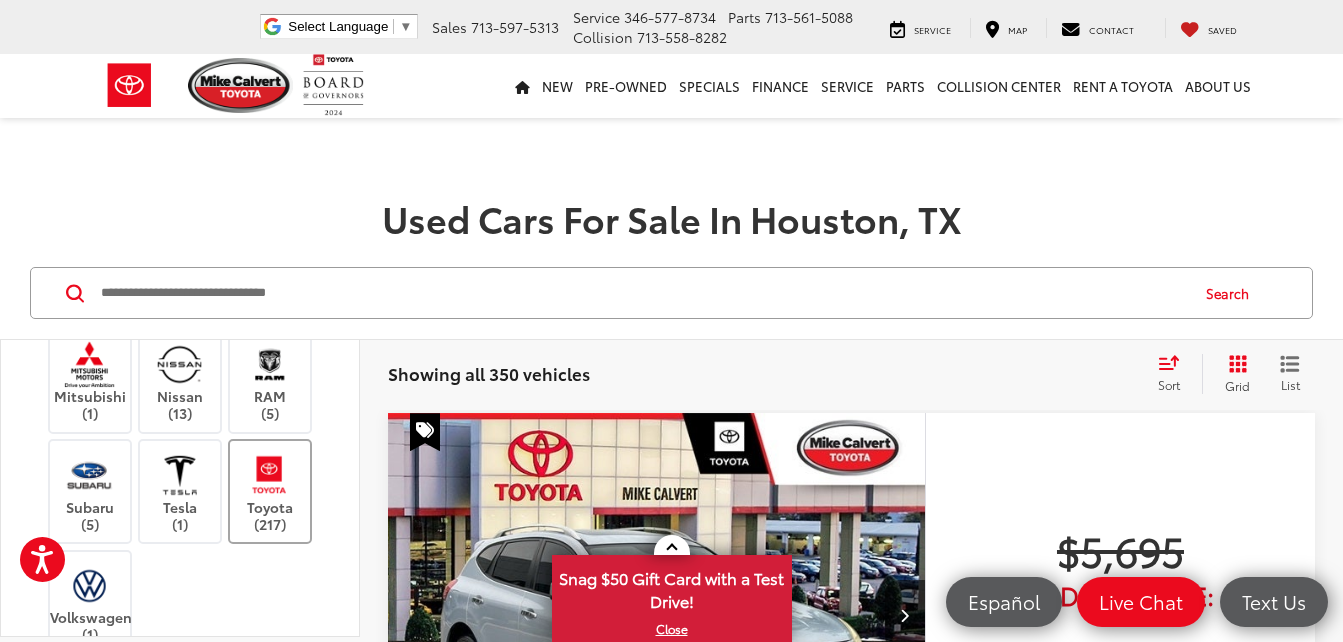 click on "Toyota   (217)" at bounding box center [270, 491] 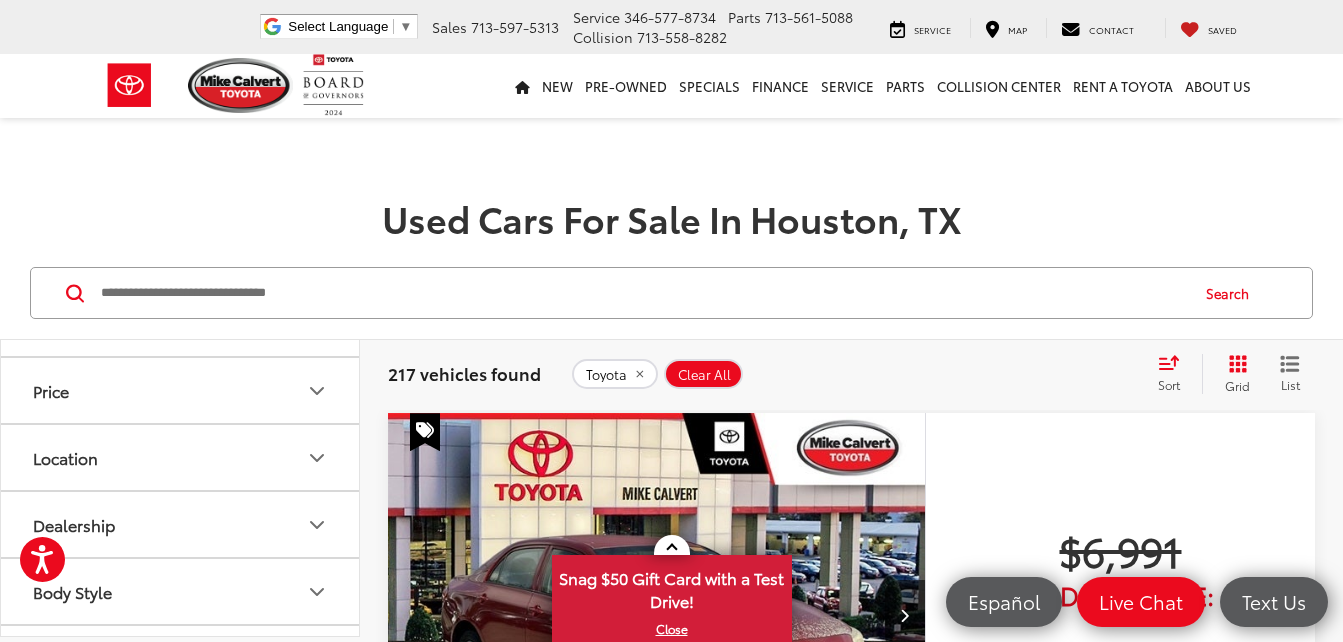 scroll, scrollTop: 1279, scrollLeft: 0, axis: vertical 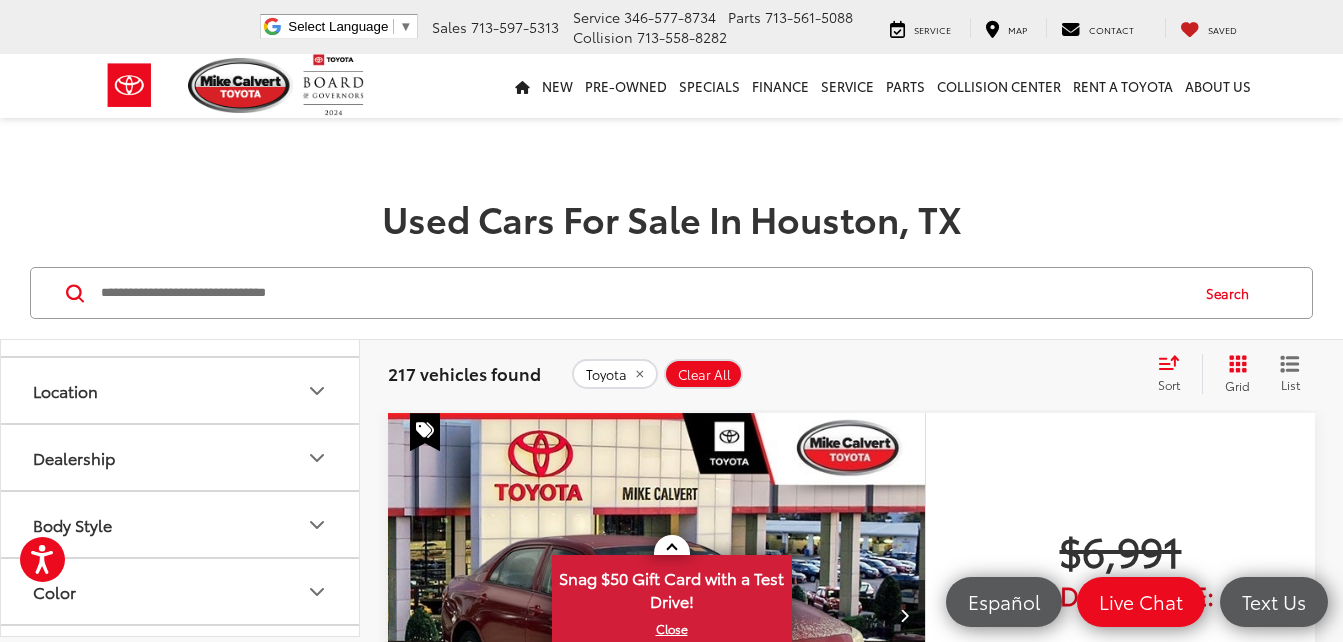 click on "Year Make  Acura   (5)   Alfa Romeo   (1)   Audi   (5)   BMW   (1)   Buick   (3)   Cadillac   (1)   Chevrolet   (9)   Dodge   (2)   Ford   (22)   GMC   (5)   Honda   (17)   Hyundai   (12)   Jeep   (8)   Kia   (3)   Land Rover   (1)   Lexus   (7)   Mazda   (4)   Mercedes-Benz   (1)   Mitsubishi   (1)   Nissan   (13)   RAM   (5)   Subaru   (5)   Tesla   (1)   Toyota   (217)   Volkswagen   (1)  Model & Trim Price     ***** — ******* 5000 516000 Special Offers Only  Only show vehicles with special offers Location Dealership Body Style Color Fuel Type Cylinder Drivetrain Vehicle Condition Body Type  Hatchback   (4)   Sedan   (71)   SUV   (99)   Truck - Crew Cab   (17)   Truck - Extended Cab   (20)   Van   (6)   Convertible   (0)   Coupe   (0)   Wagon   (0)  Availability" at bounding box center (180, 488) 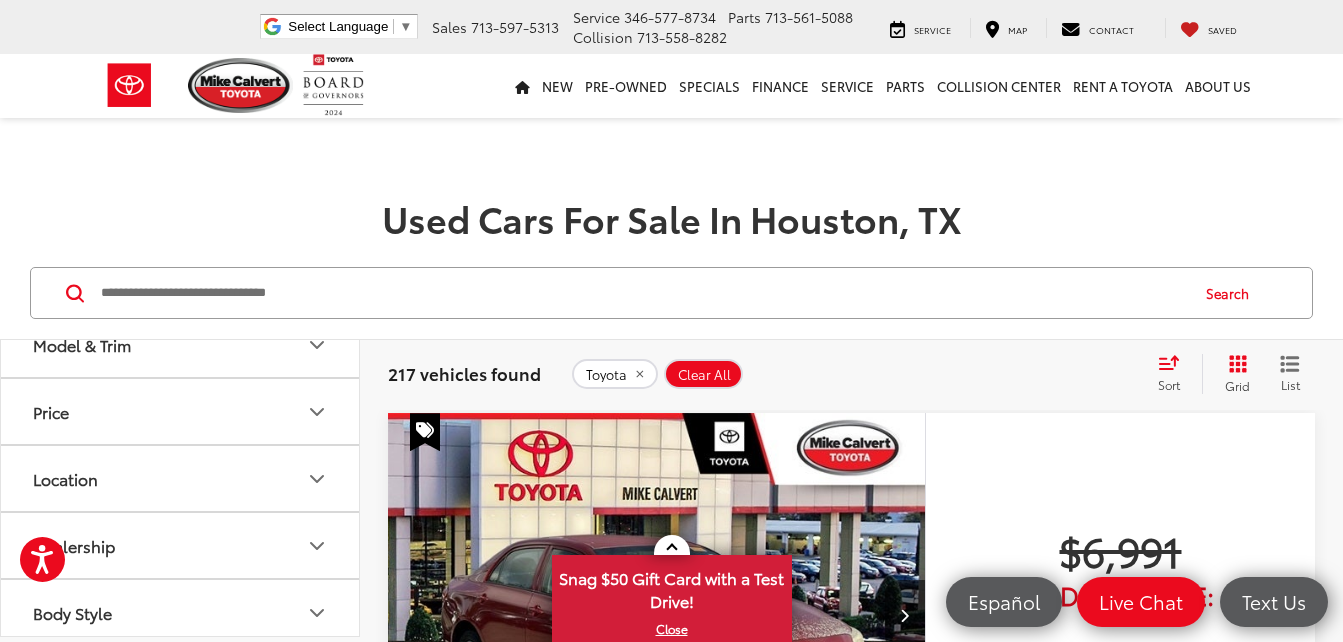 scroll, scrollTop: 1110, scrollLeft: 0, axis: vertical 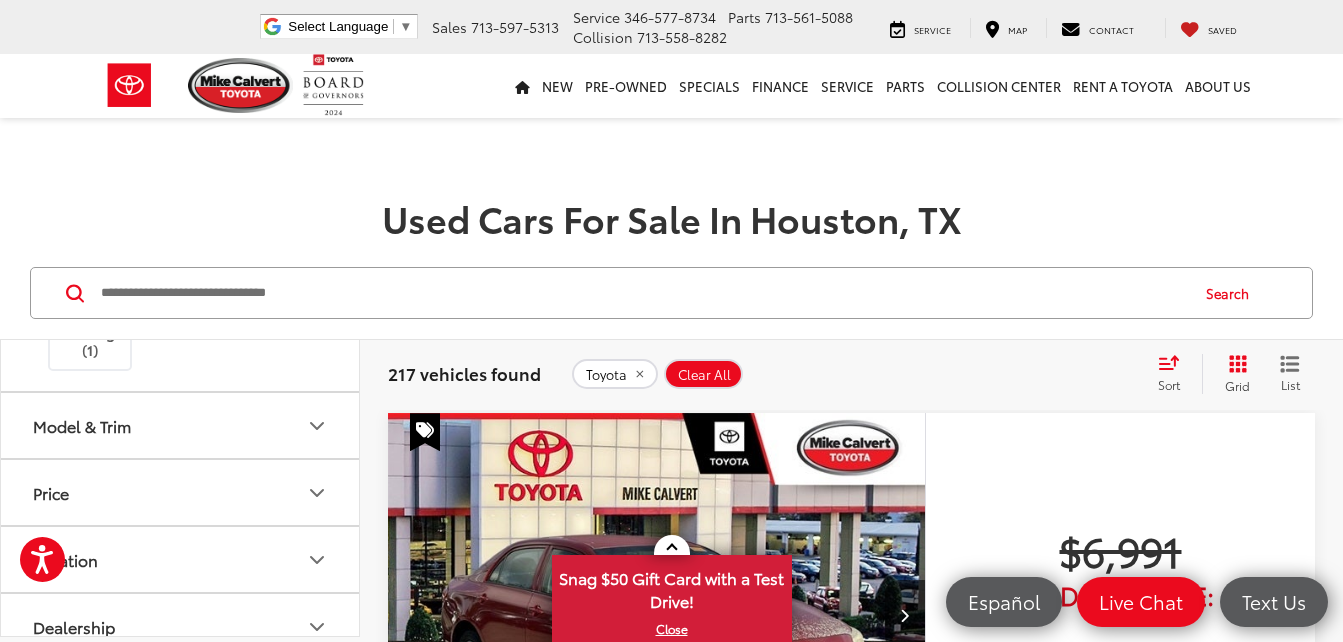 click 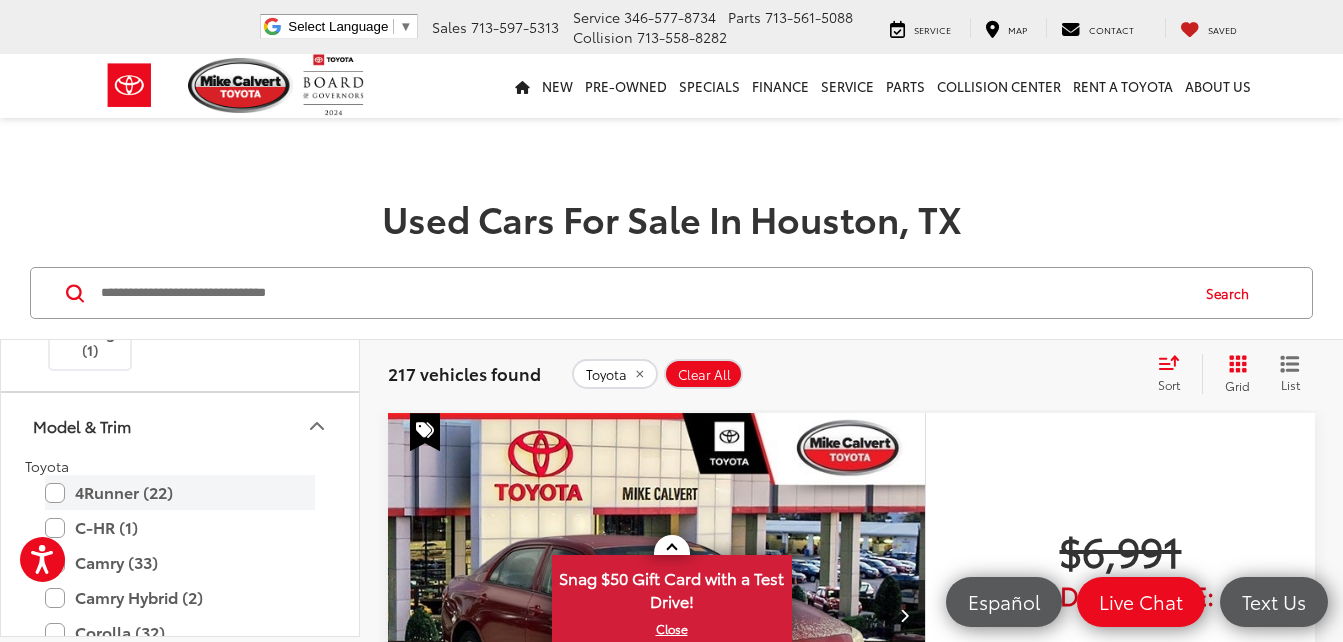 click on "4Runner (22)" at bounding box center [180, 492] 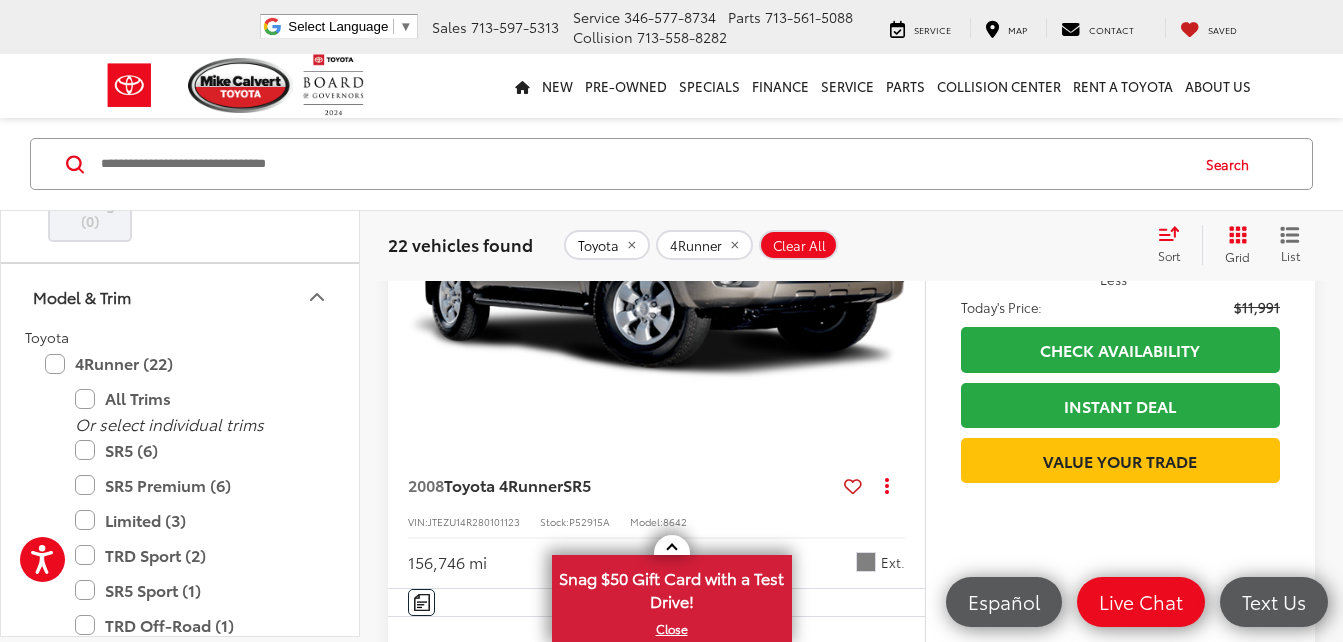 scroll, scrollTop: 1080, scrollLeft: 0, axis: vertical 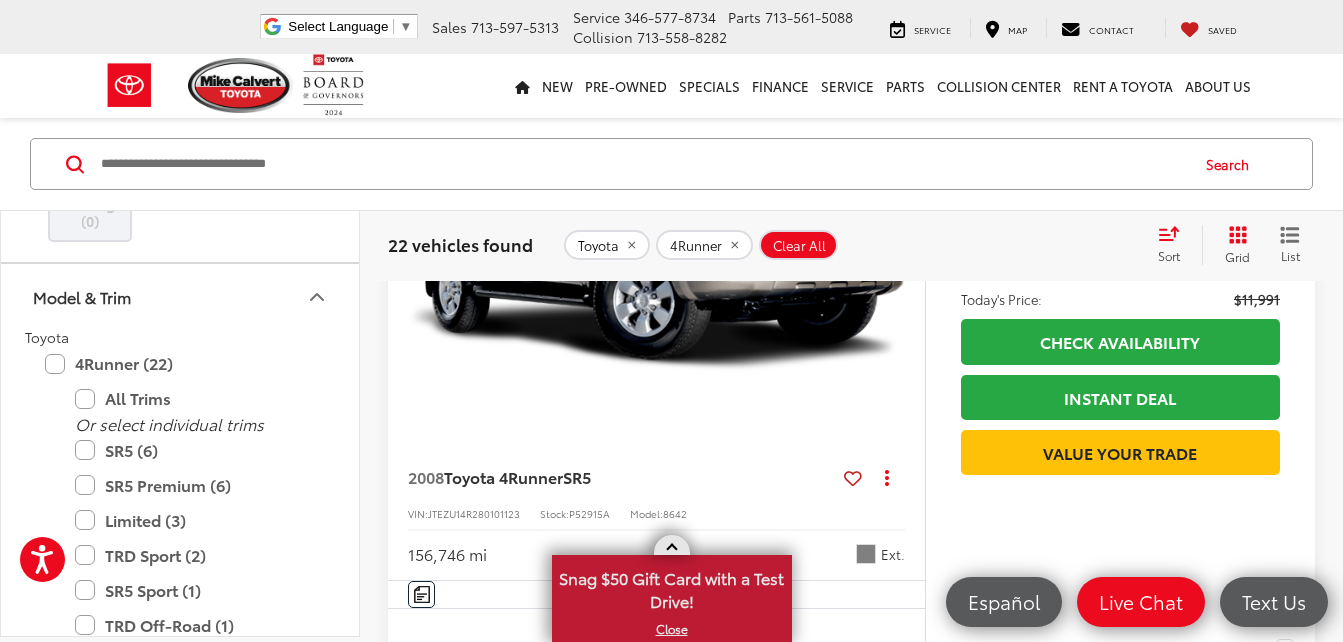 click at bounding box center [672, 545] 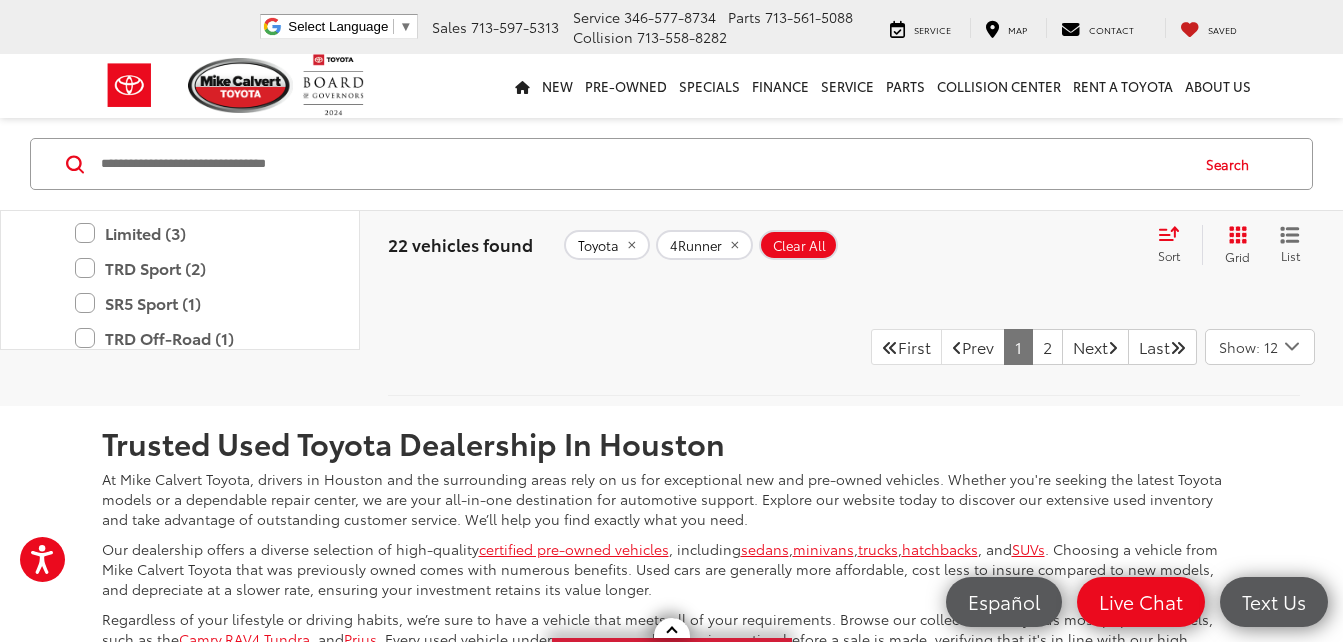 scroll, scrollTop: 8583, scrollLeft: 0, axis: vertical 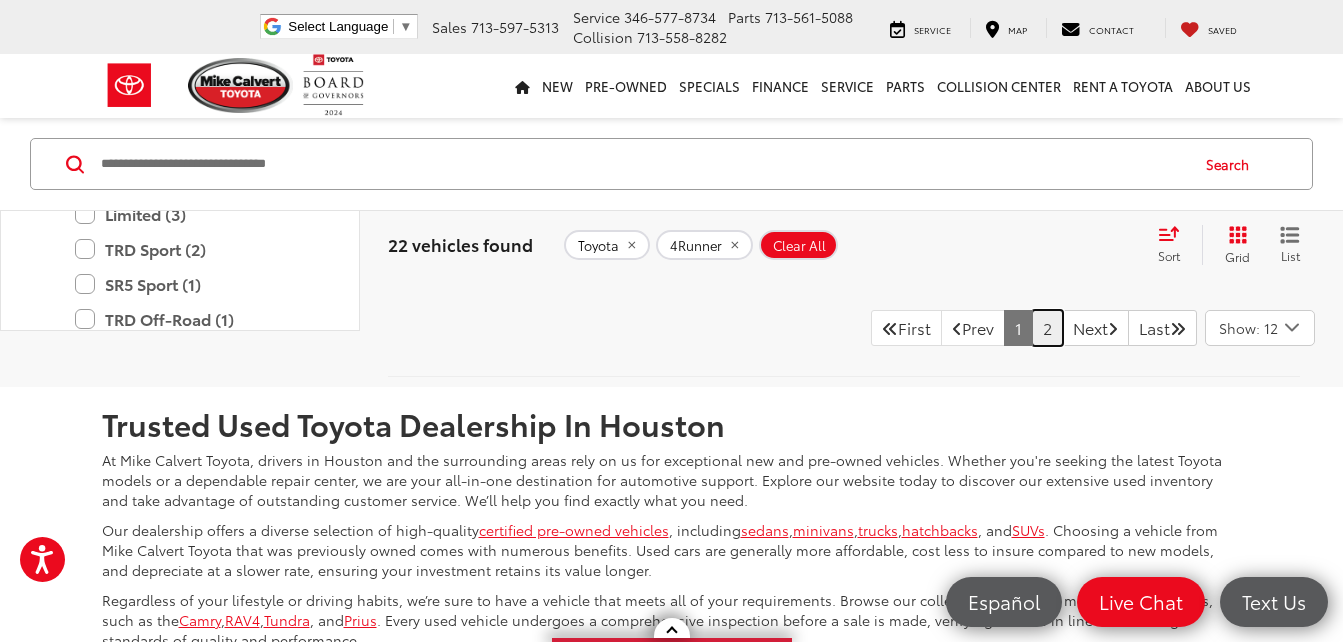 click on "2" at bounding box center (1047, 328) 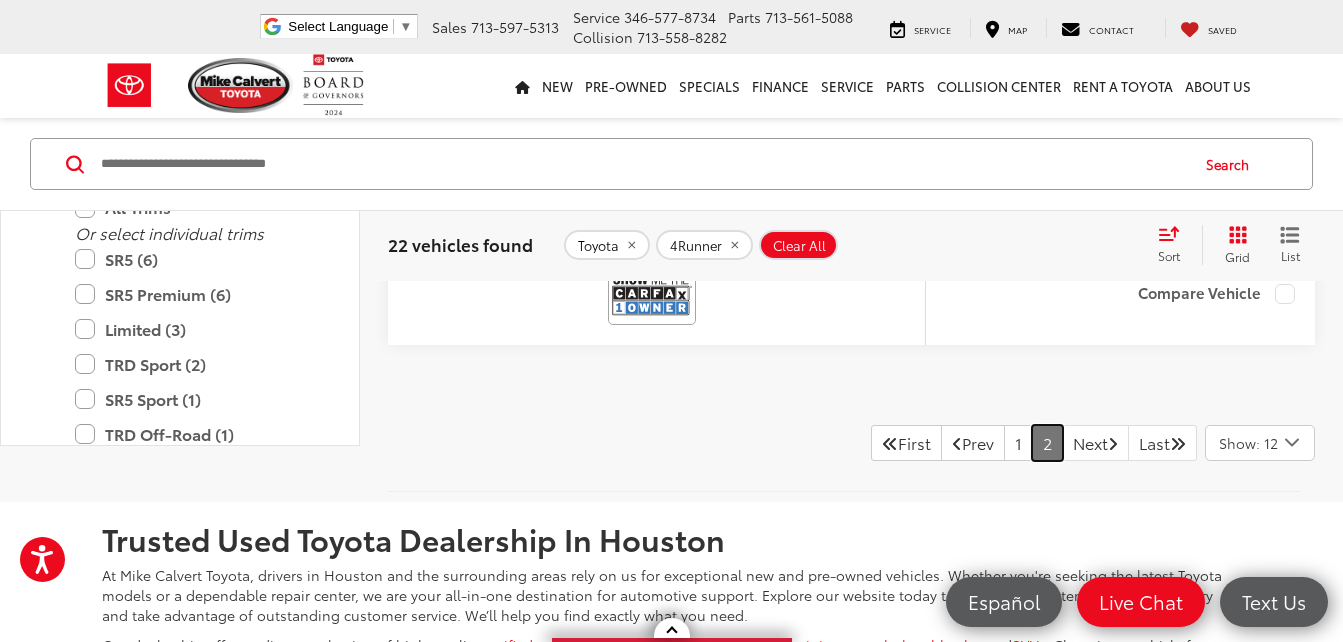 scroll, scrollTop: 7138, scrollLeft: 0, axis: vertical 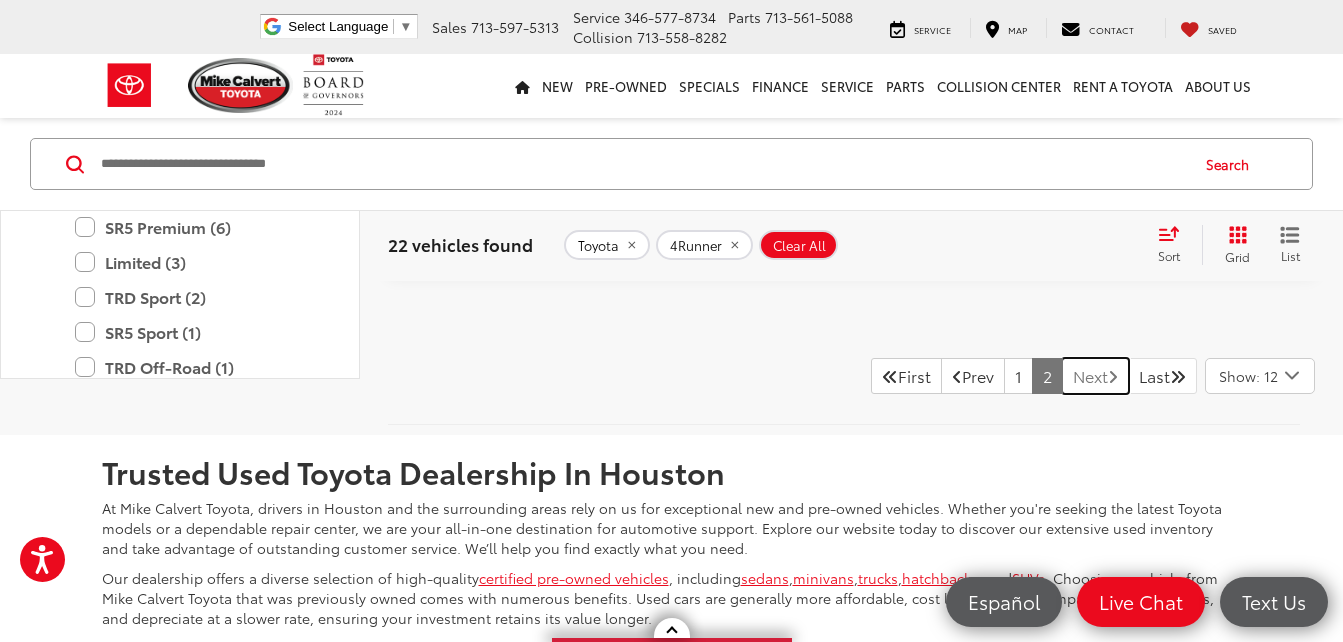 click on "Next" at bounding box center [1095, 376] 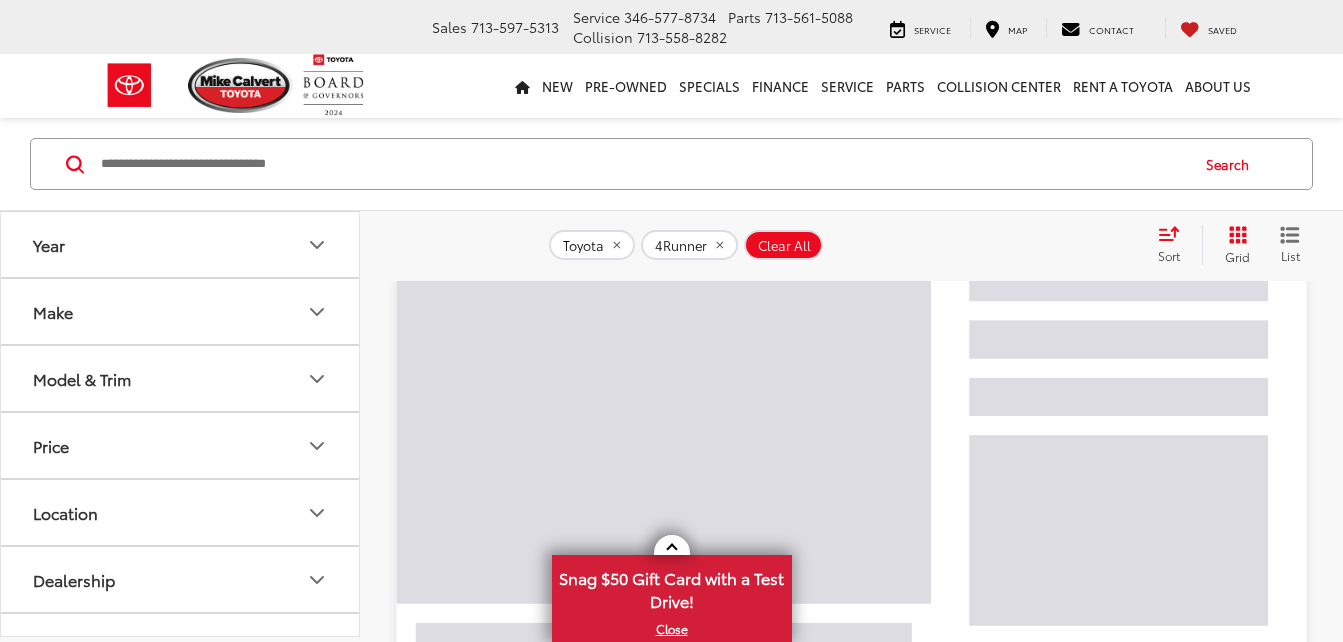 scroll, scrollTop: 3515, scrollLeft: 0, axis: vertical 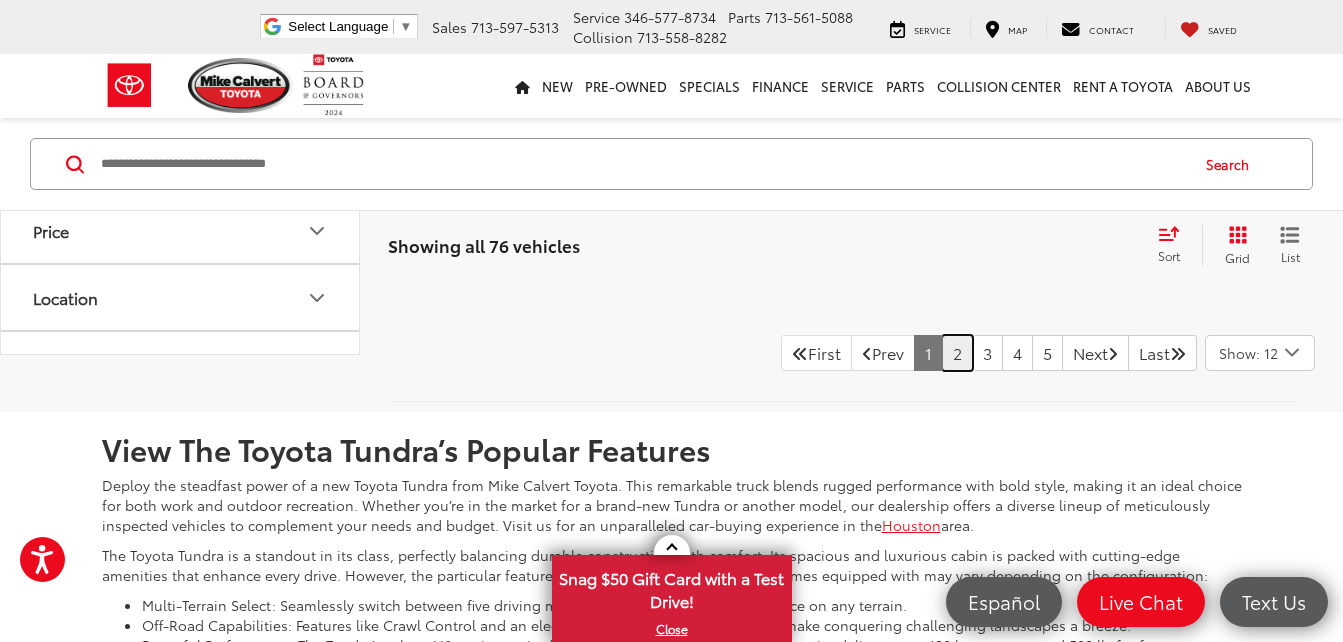 click on "2" at bounding box center [957, 353] 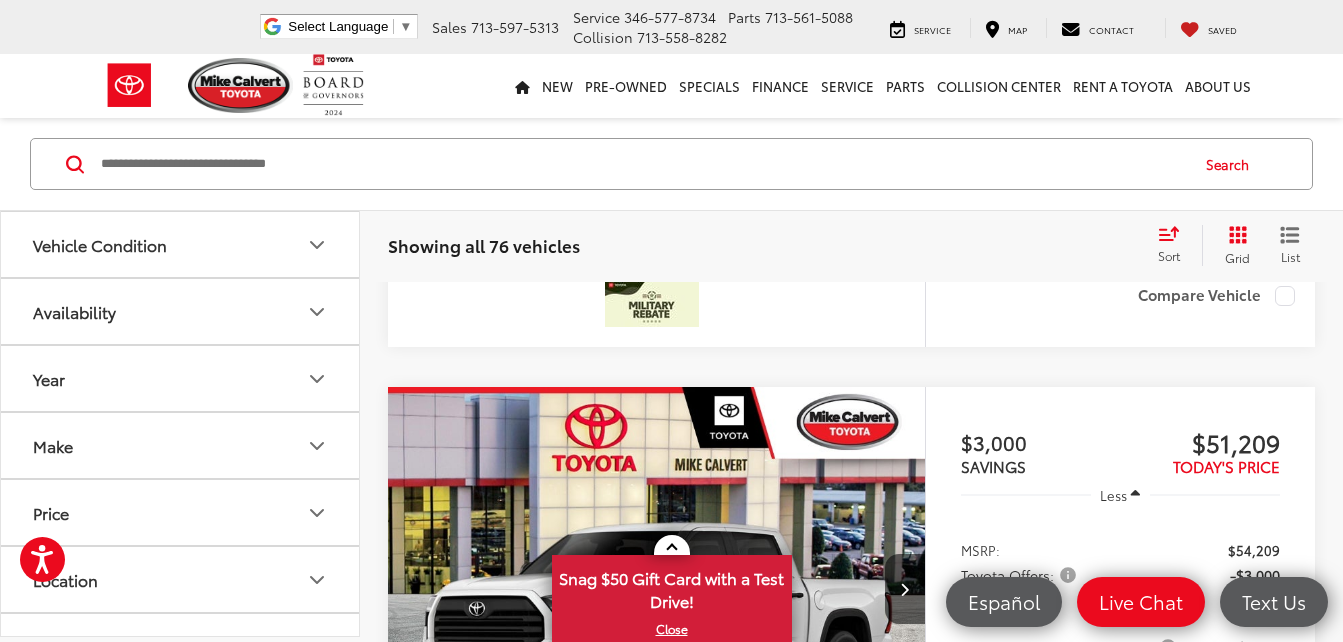 scroll, scrollTop: 1605, scrollLeft: 0, axis: vertical 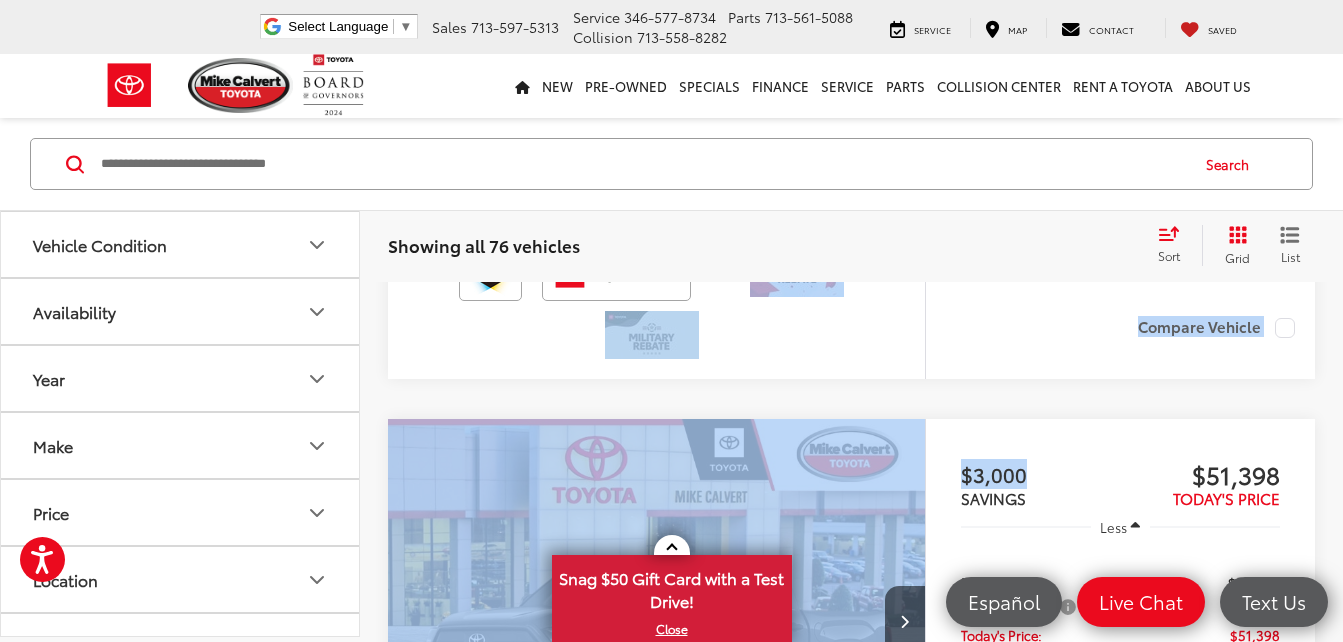 drag, startPoint x: 1111, startPoint y: 492, endPoint x: 880, endPoint y: 404, distance: 247.19426 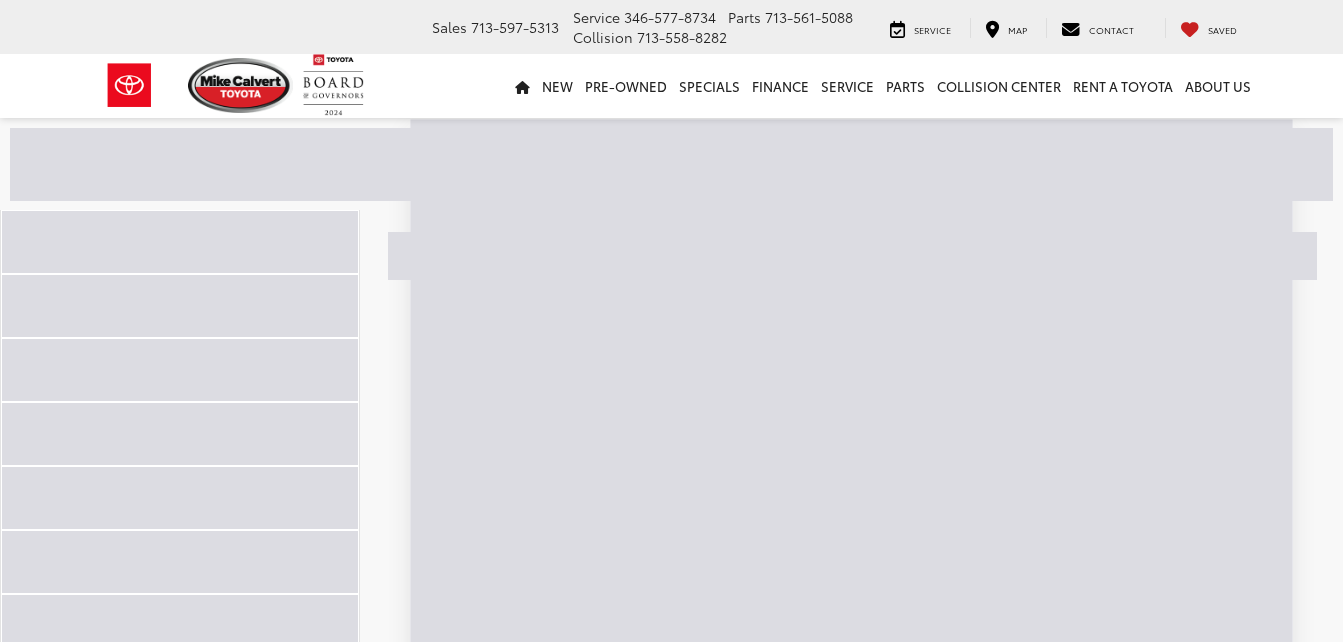 scroll, scrollTop: 2291, scrollLeft: 0, axis: vertical 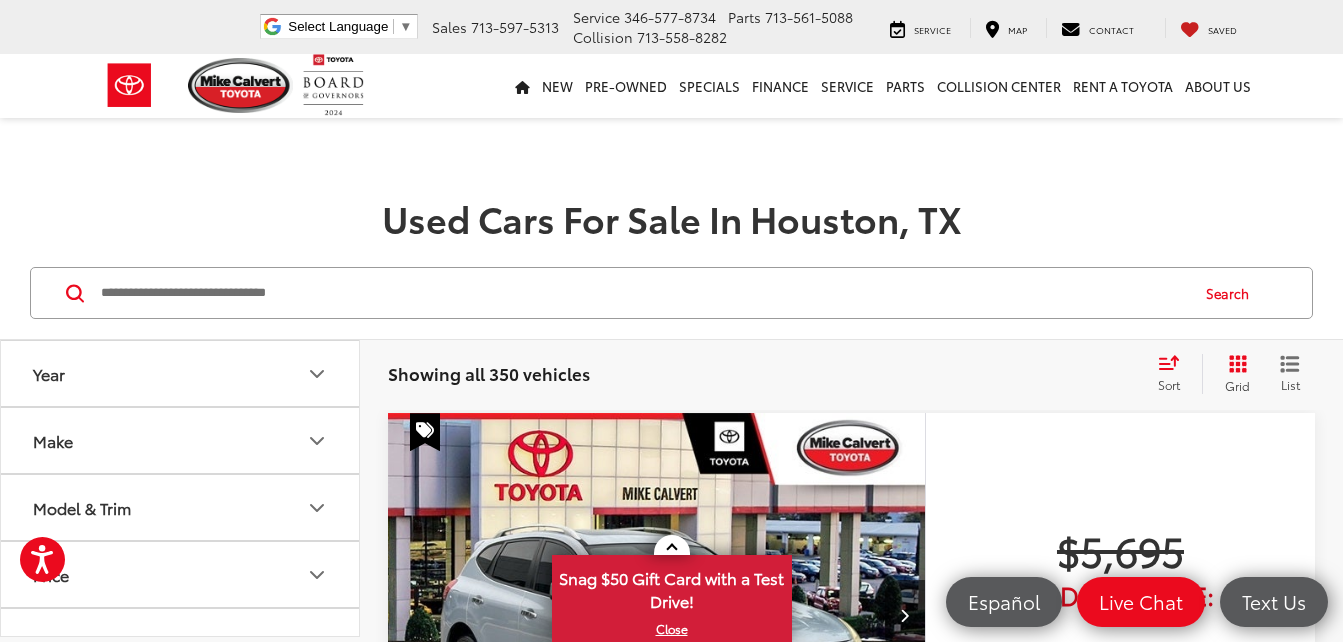 click 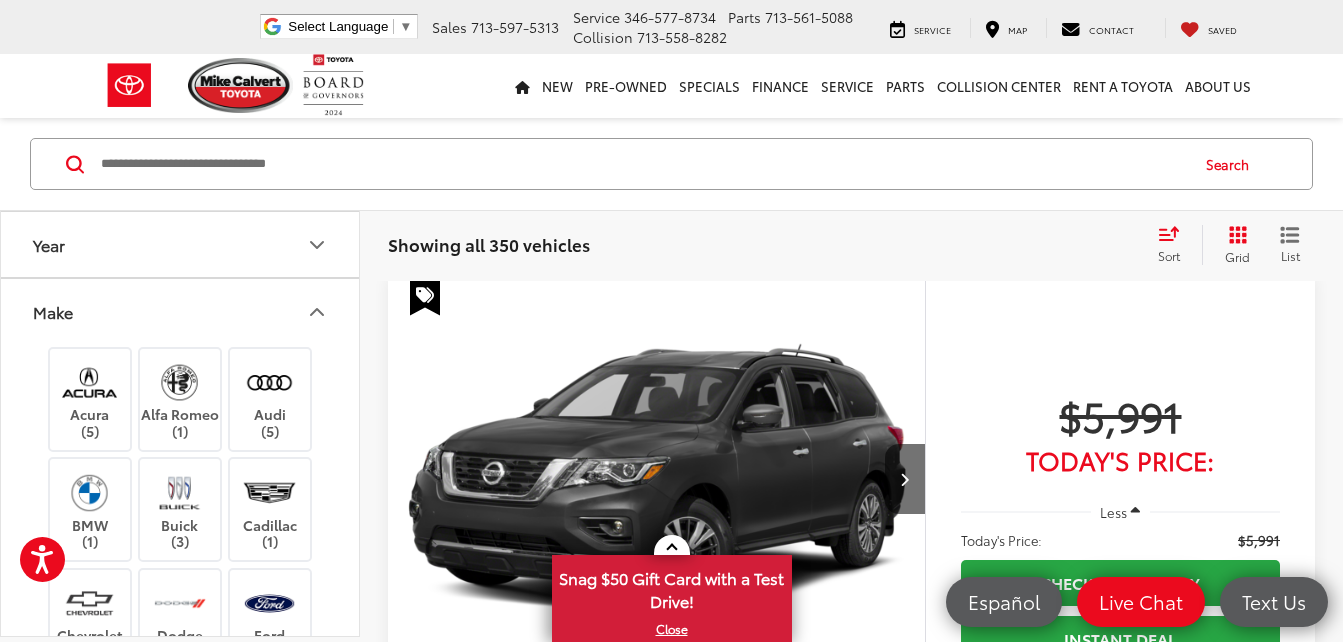 scroll, scrollTop: 933, scrollLeft: 0, axis: vertical 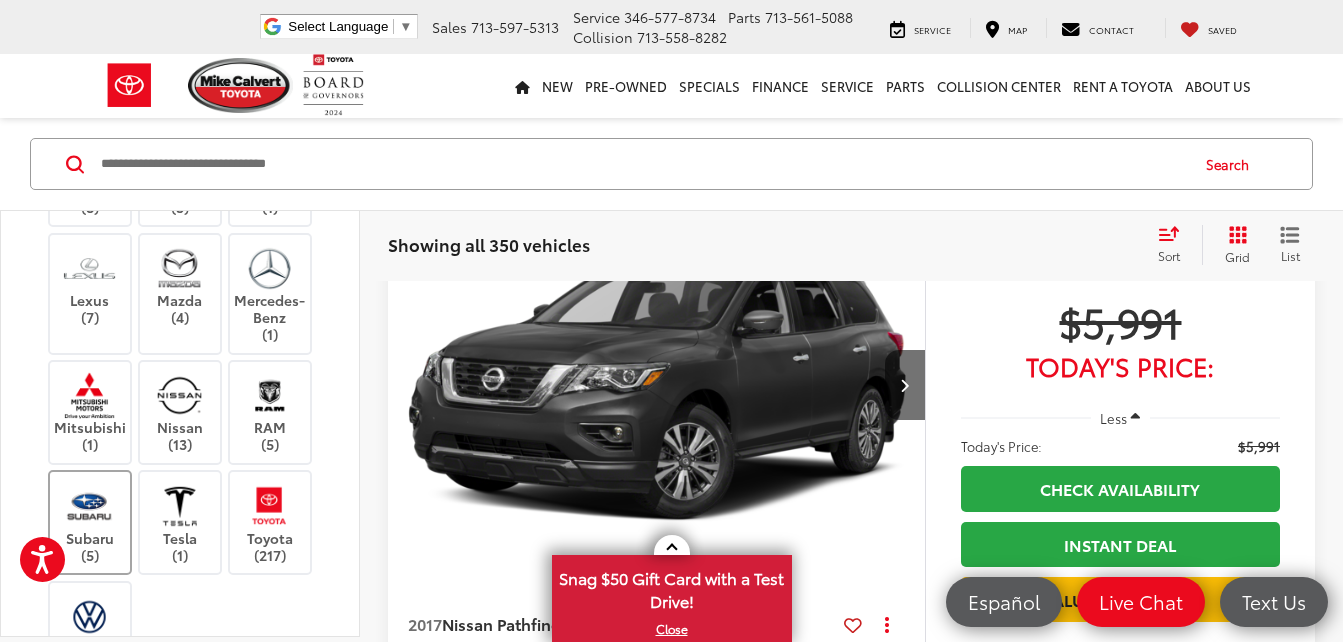 click at bounding box center (89, 505) 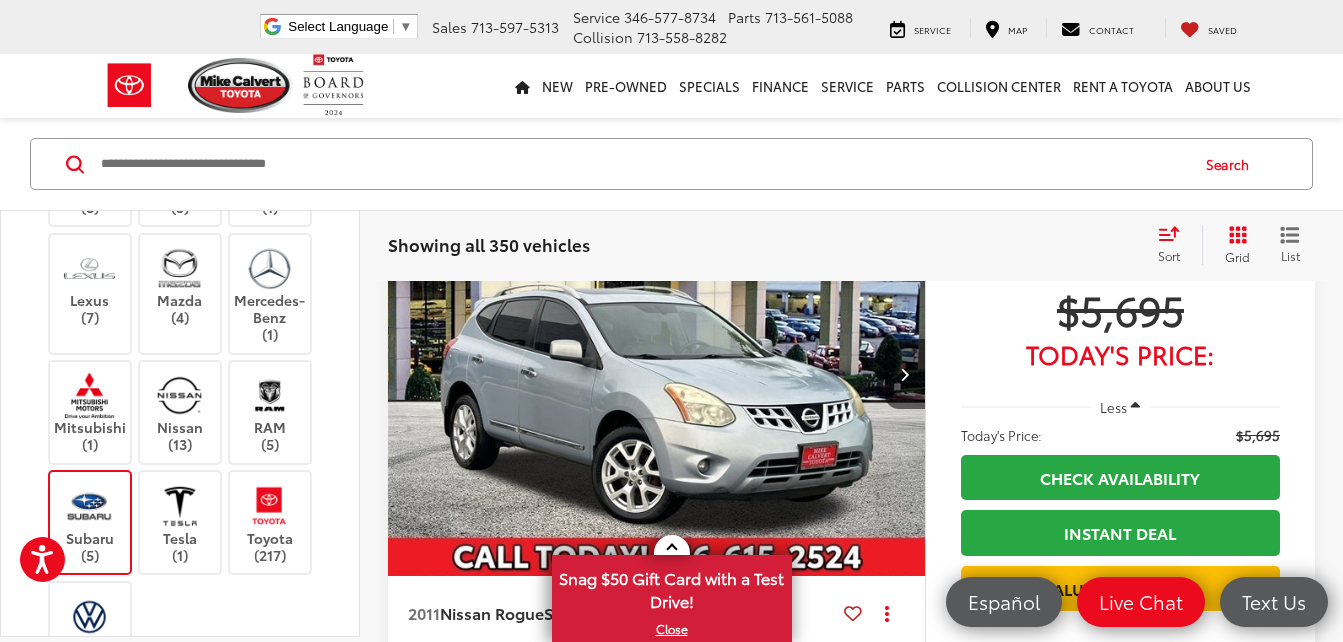 scroll, scrollTop: 129, scrollLeft: 0, axis: vertical 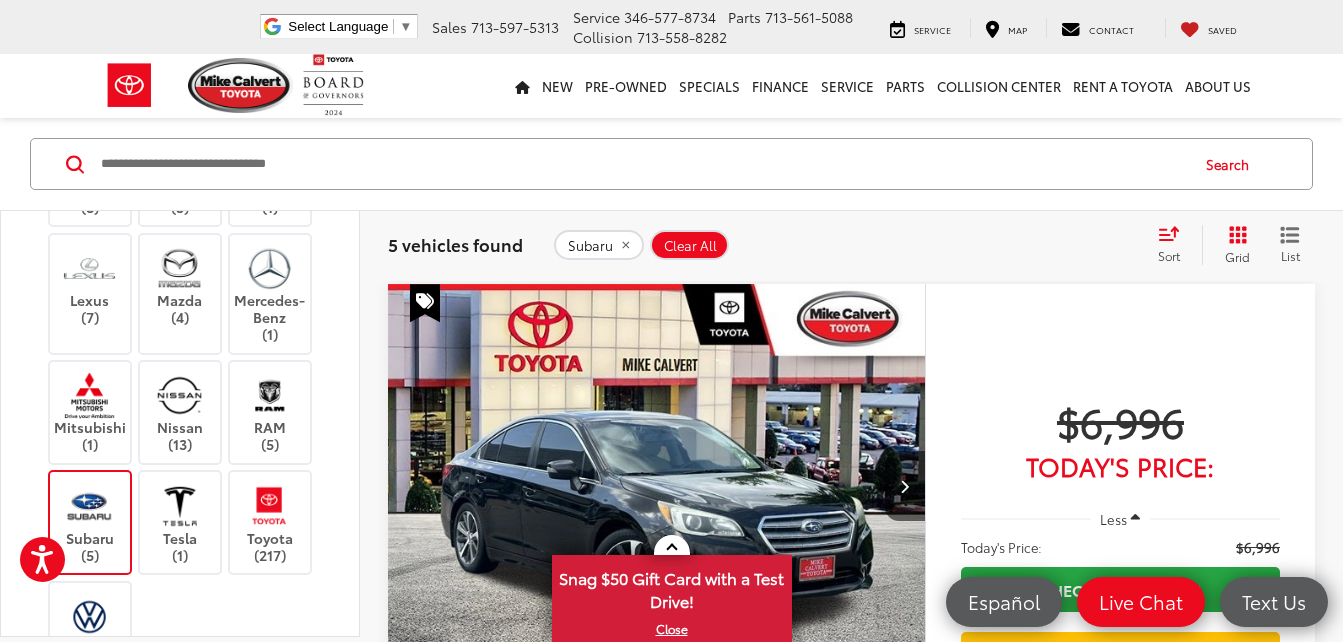 click on "Acura   (5)   Alfa Romeo   (1)   Audi   (5)   BMW   (1)   Buick   (3)   Cadillac   (1)   Chevrolet   (9)   Dodge   (2)   Ford   (22)   GMC   (5)   Honda   (17)   Hyundai   (12)   Jeep   (8)   Kia   (3)   Land Rover   (1)   Lexus   (7)   Mazda   (4)   Mercedes-Benz   (1)   Mitsubishi   (1)   Nissan   (13)   RAM   (5)   Subaru   (5)   Tesla   (1)   Toyota   (217)   Volkswagen   (1)" at bounding box center [180, 192] 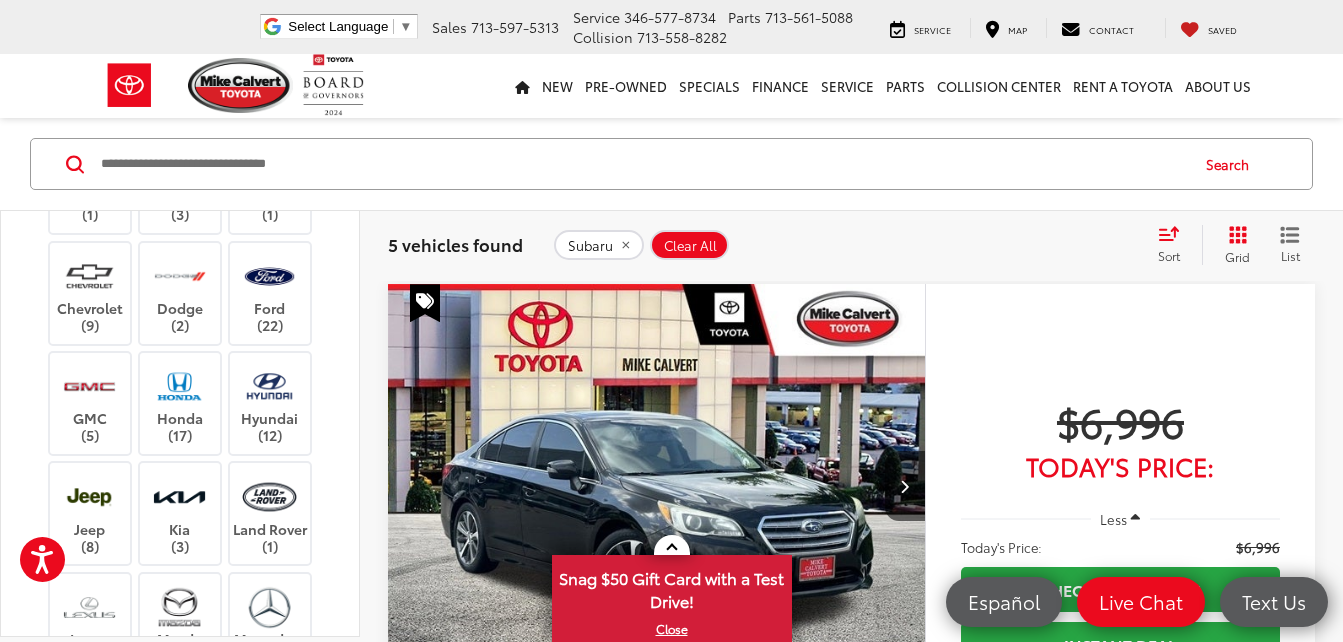 scroll, scrollTop: 295, scrollLeft: 0, axis: vertical 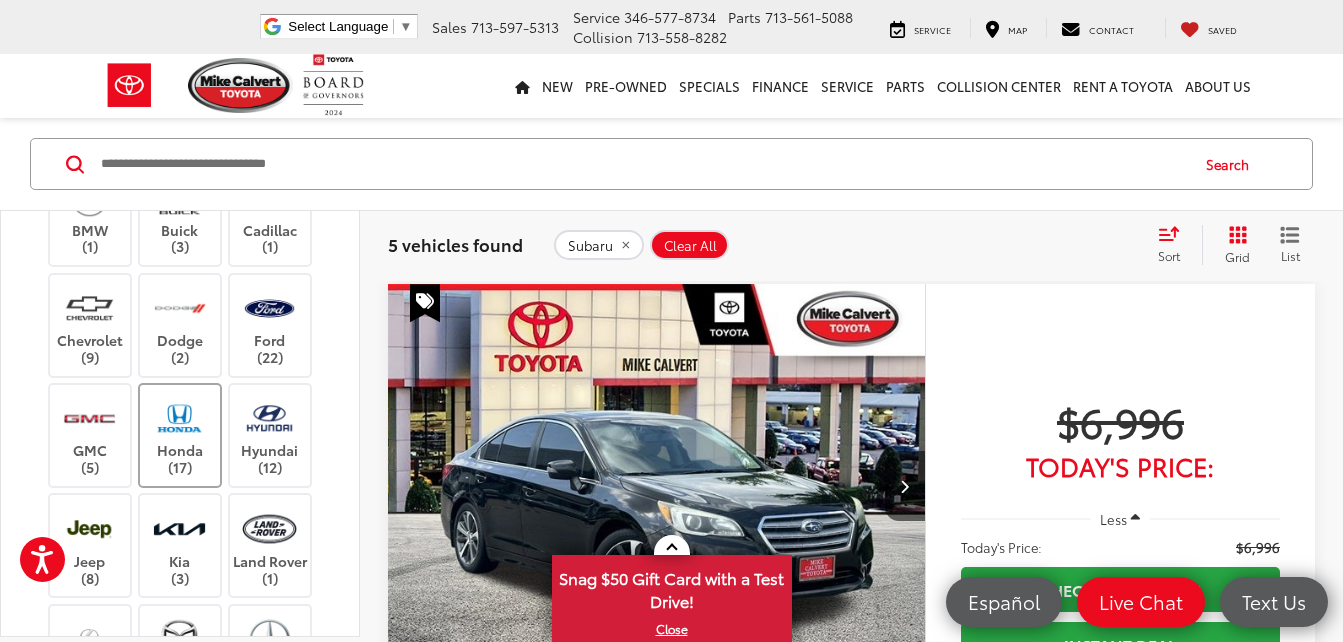 click on "Honda   (17)" at bounding box center (180, 435) 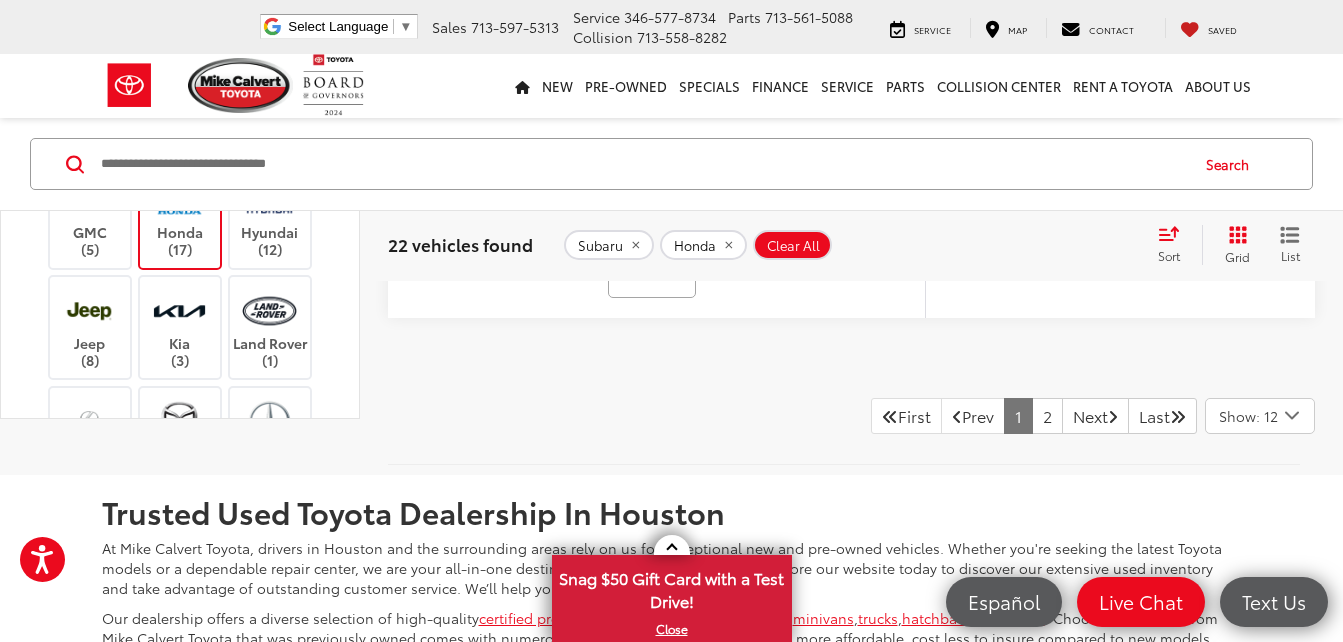 scroll, scrollTop: 8506, scrollLeft: 0, axis: vertical 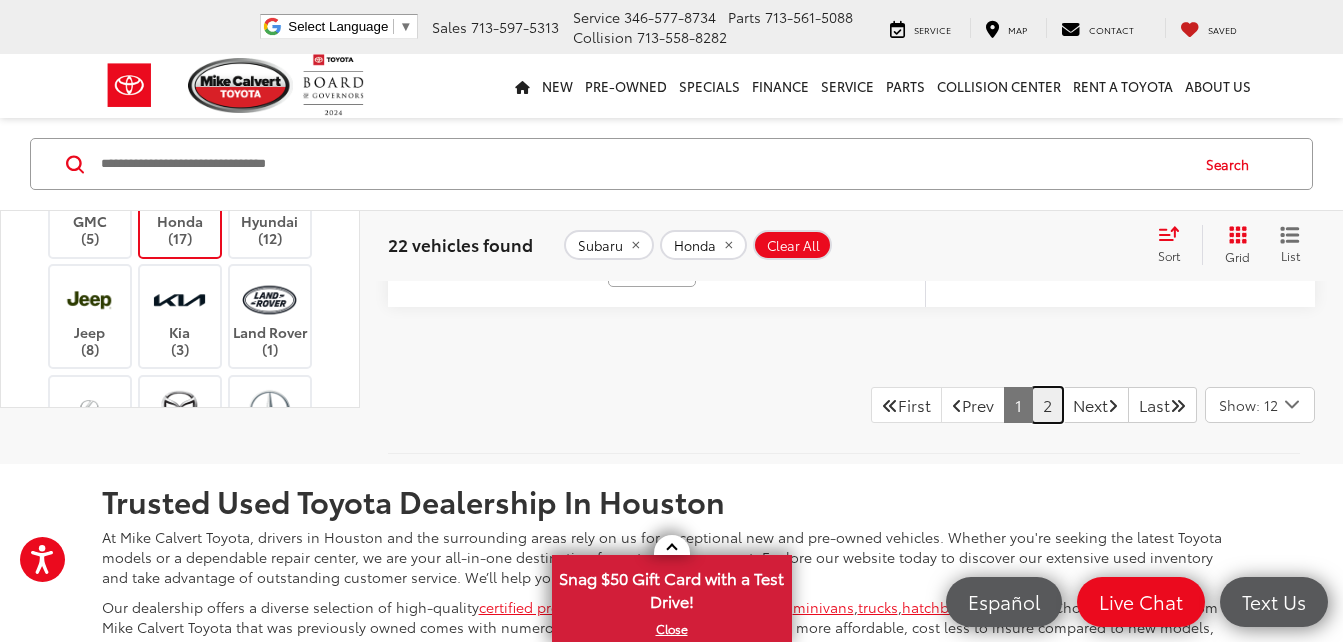 click on "2" at bounding box center [1047, 405] 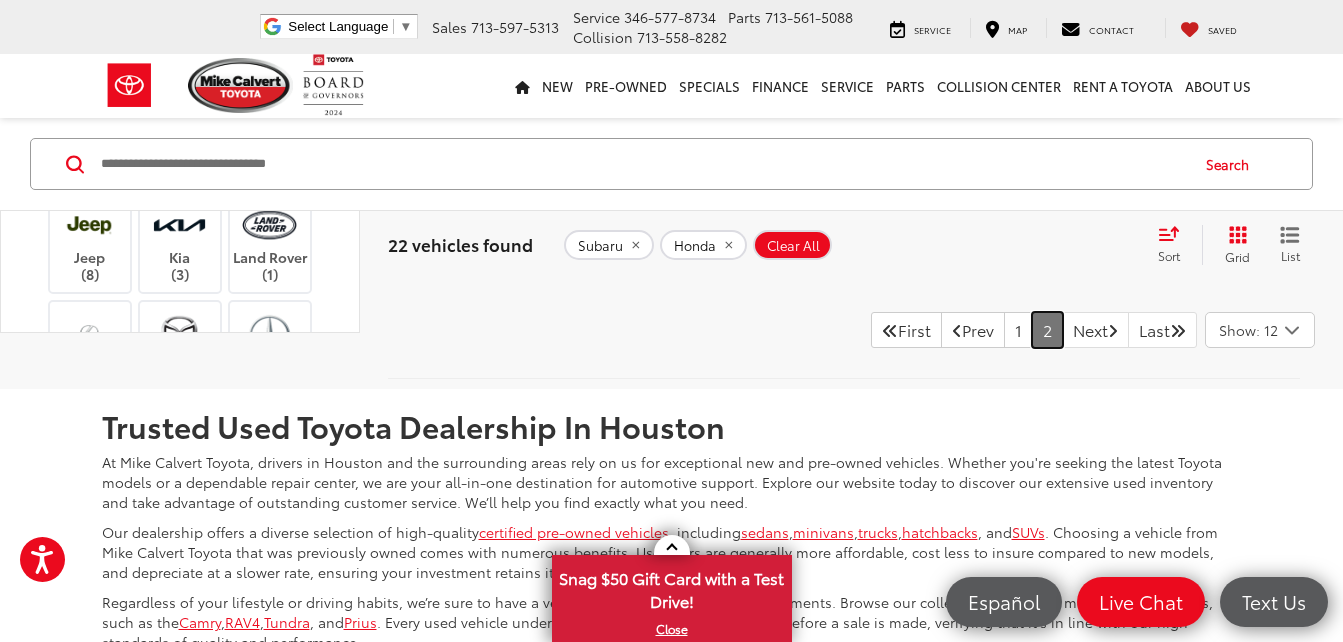 scroll, scrollTop: 7123, scrollLeft: 0, axis: vertical 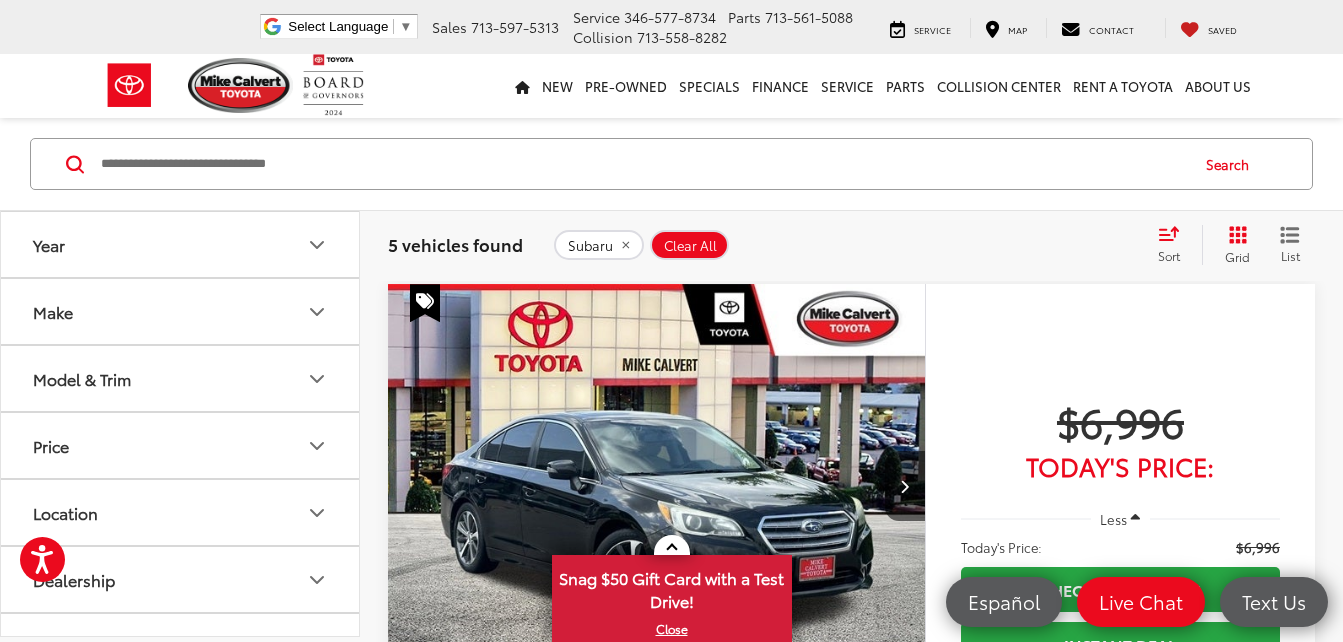 click 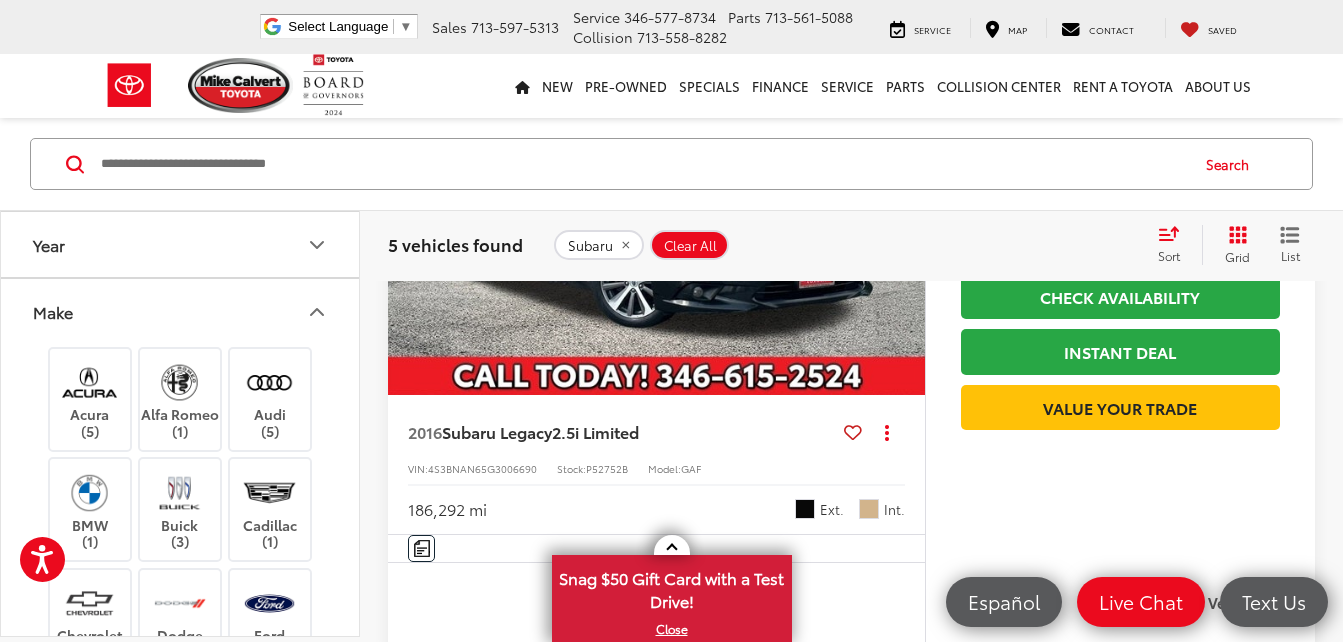 scroll, scrollTop: 449, scrollLeft: 0, axis: vertical 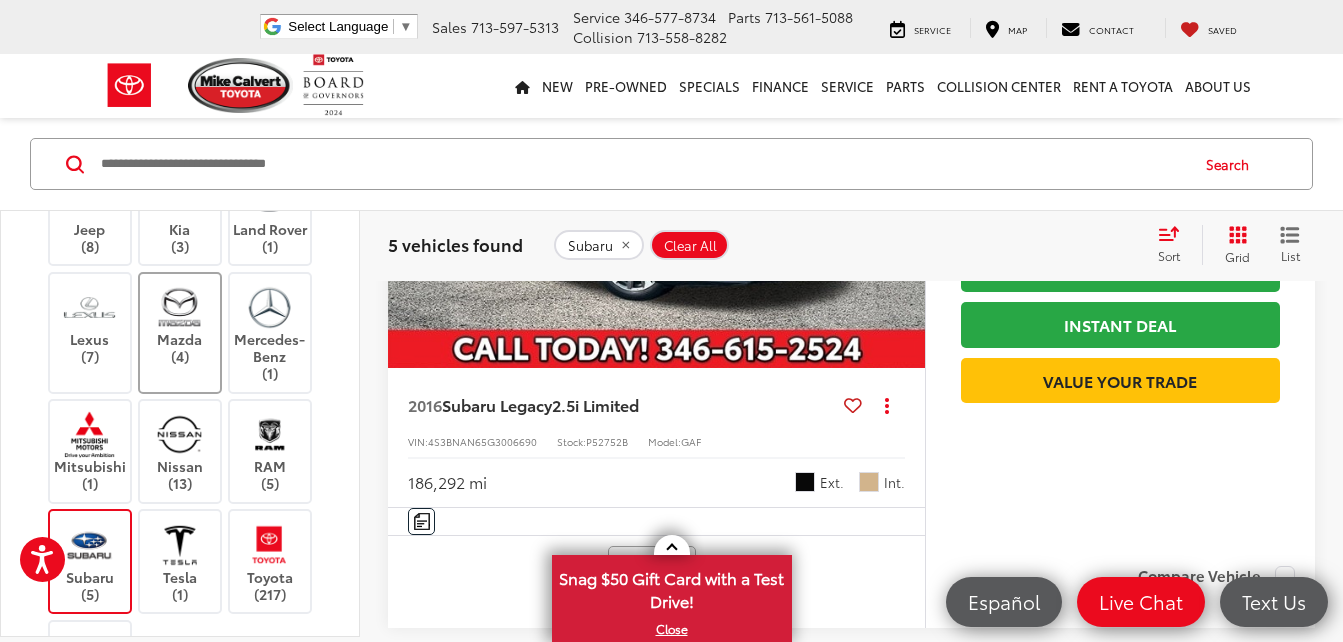 click on "Mazda   (4)" at bounding box center (180, 324) 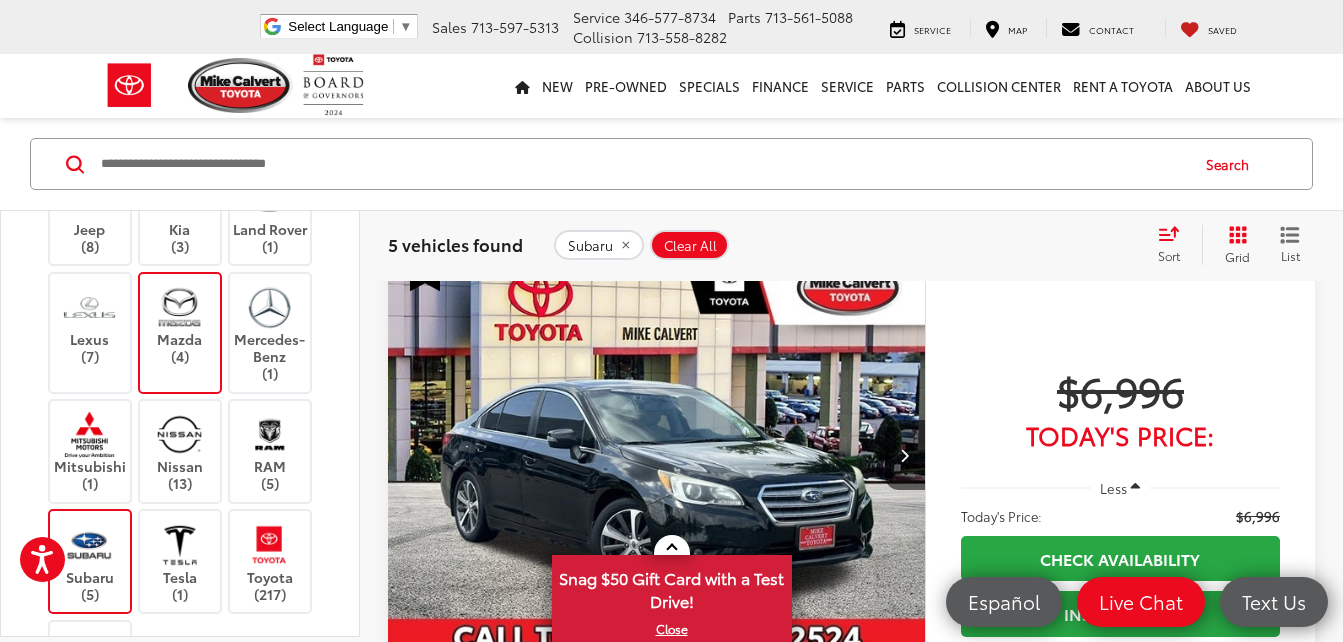 scroll, scrollTop: 129, scrollLeft: 0, axis: vertical 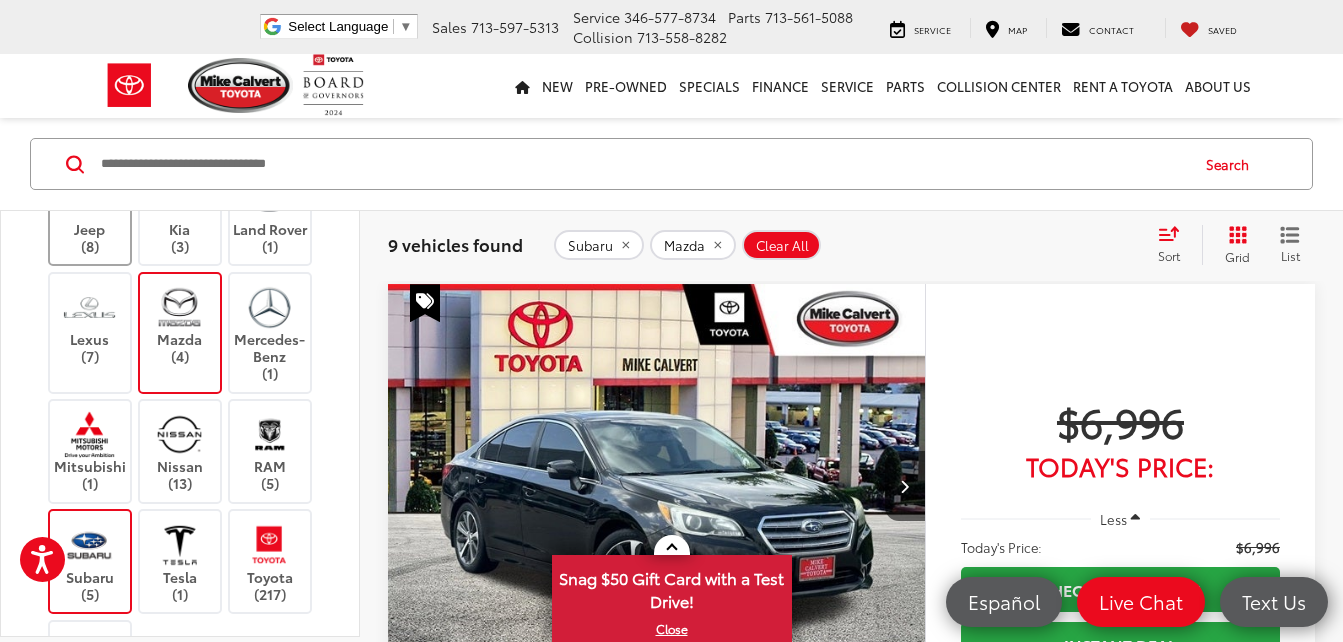 click on "Jeep   (8)" at bounding box center [90, 213] 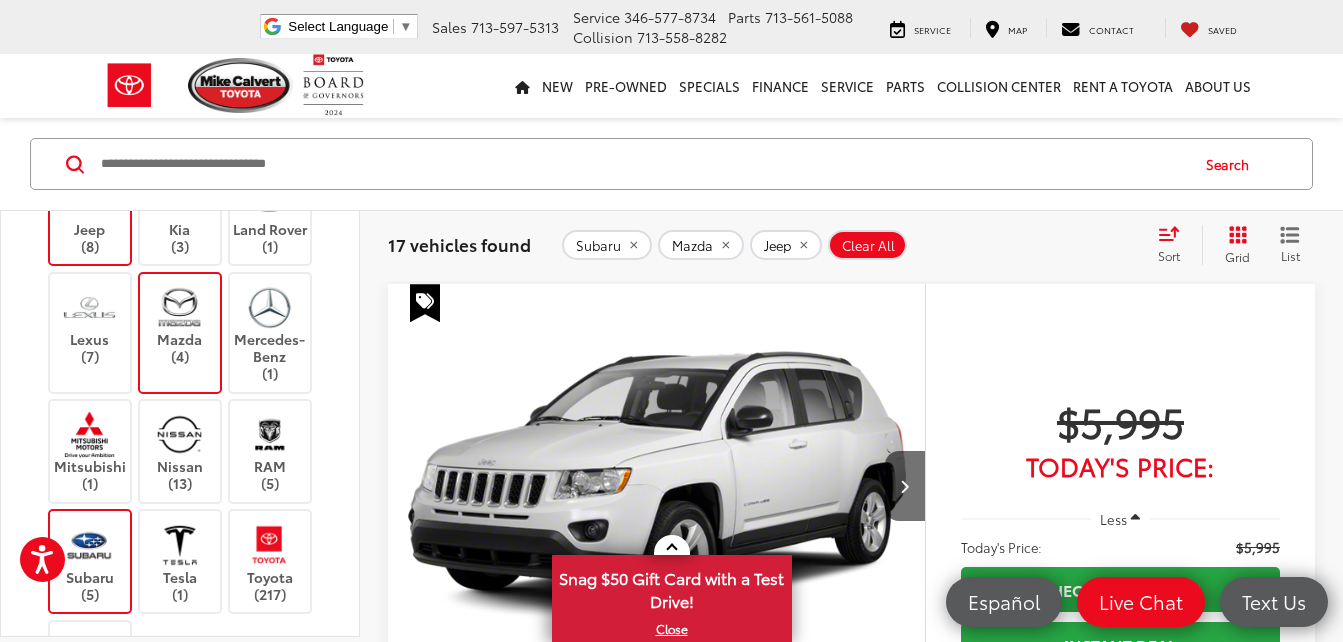 click on "Acura   (5)   Alfa Romeo   (1)   Audi   (5)   BMW   (1)   Buick   (3)   Cadillac   (1)   Chevrolet   (9)   Dodge   (2)   Ford   (22)   GMC   (5)   Honda   (17)   Hyundai   (12)   Jeep   (8)   Kia   (3)   Land Rover   (1)   Lexus   (7)   Mazda   (4)   Mercedes-Benz   (1)   Mitsubishi   (1)   Nissan   (13)   RAM   (5)   Subaru   (5)   Tesla   (1)   Toyota   (217)   Volkswagen   (1)" at bounding box center (180, 231) 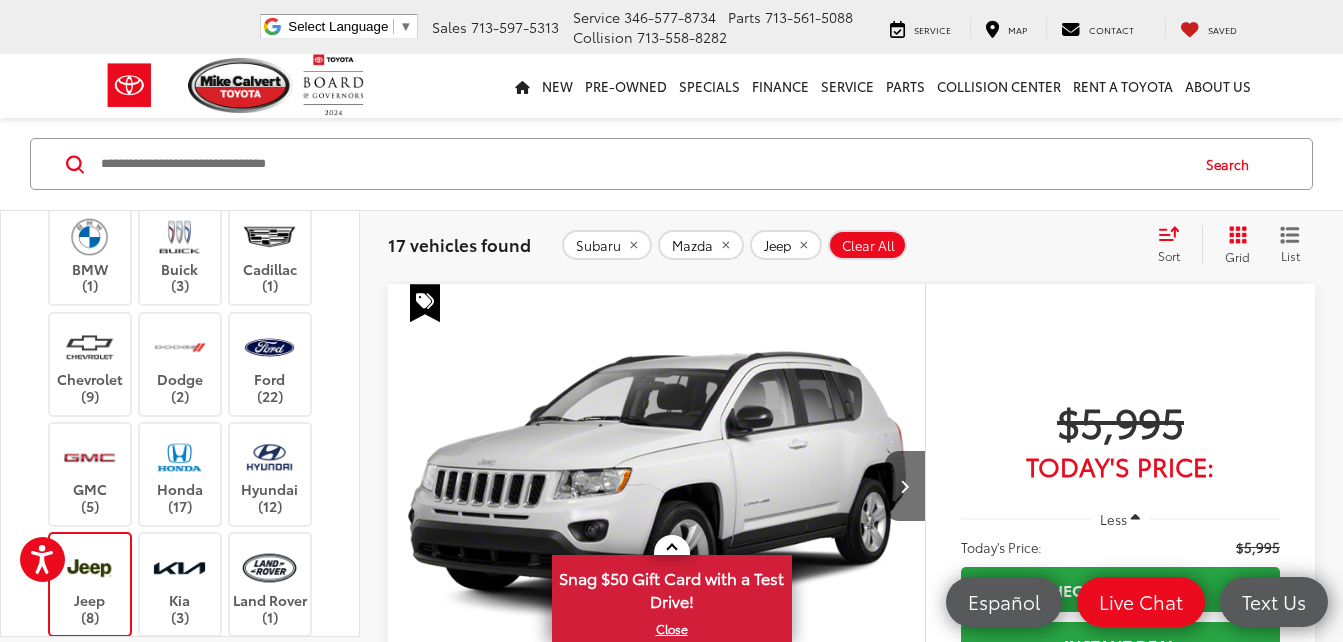 scroll, scrollTop: 0, scrollLeft: 0, axis: both 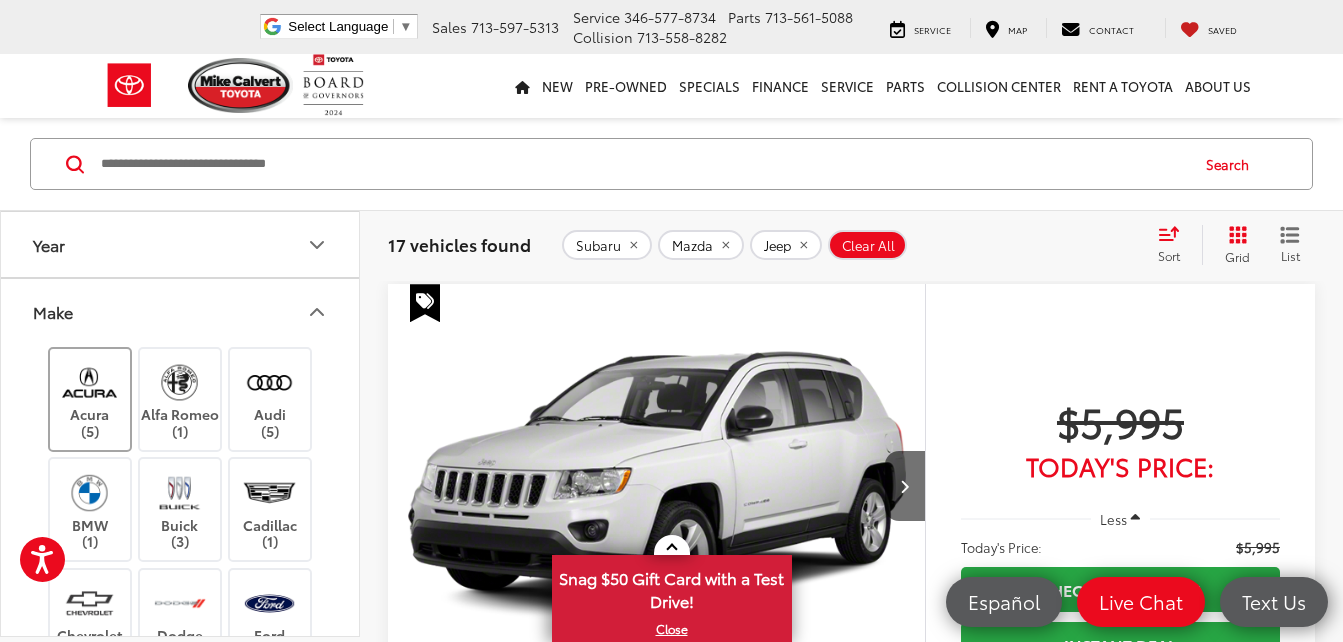 click on "Acura   (5)" at bounding box center (90, 399) 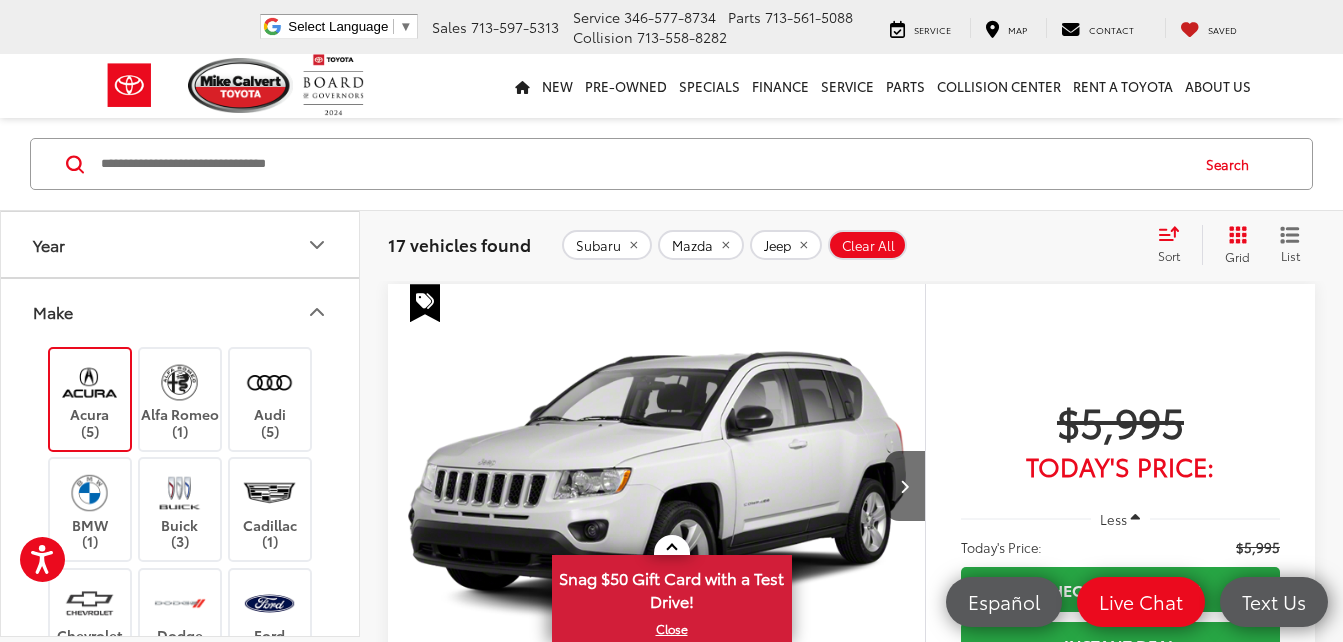 click at bounding box center (657, 486) 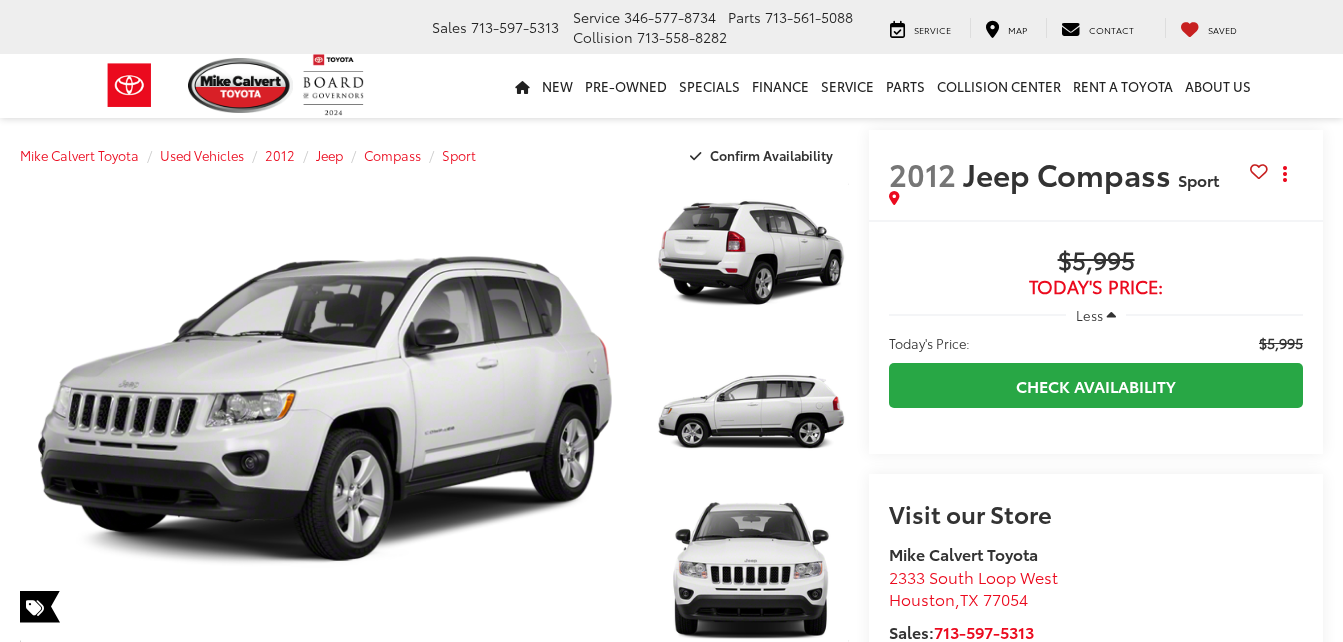 scroll, scrollTop: 0, scrollLeft: 0, axis: both 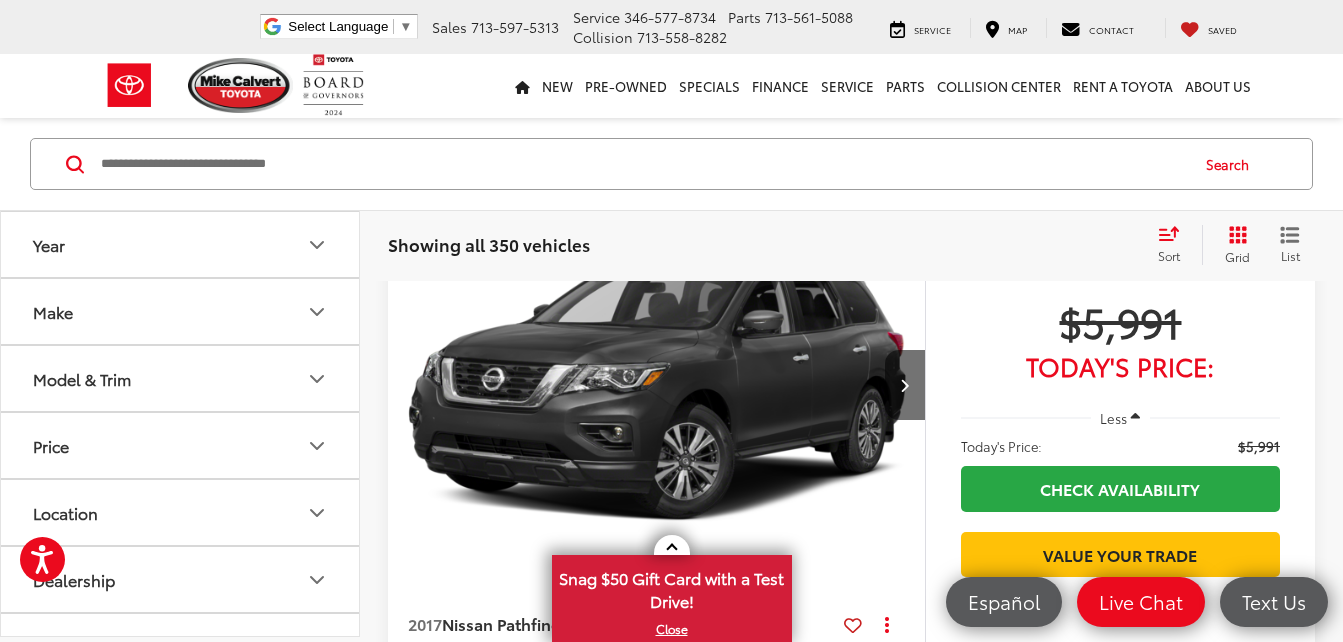 click 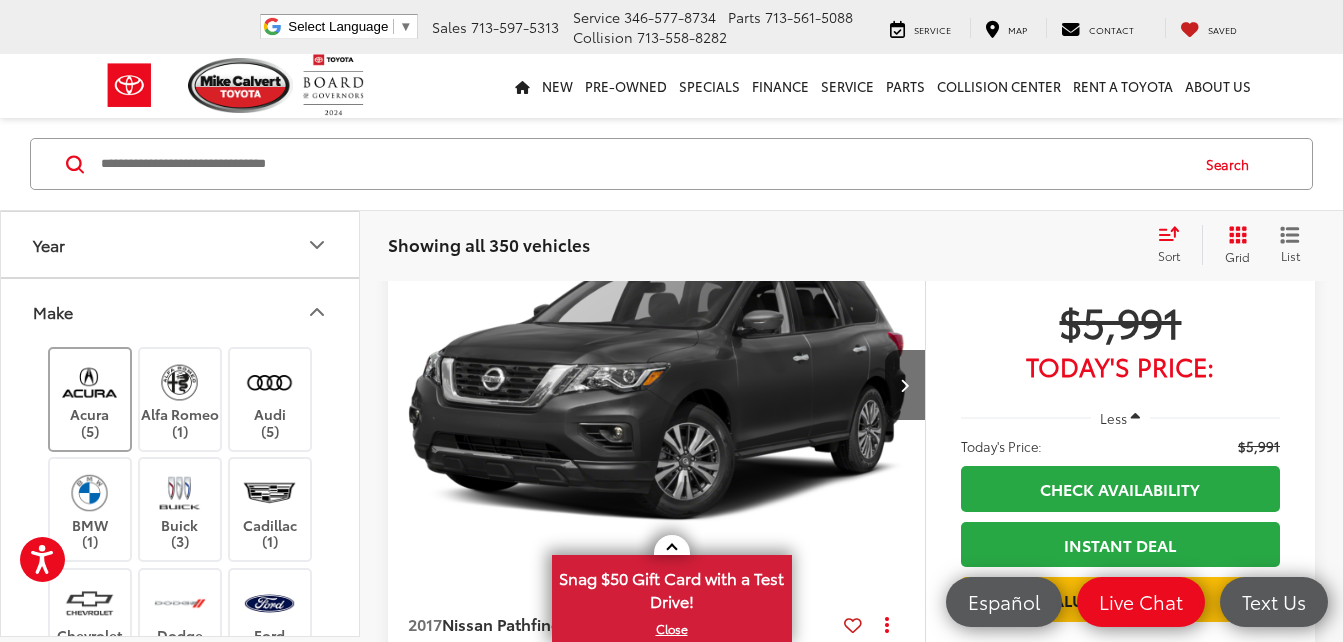 click at bounding box center [89, 382] 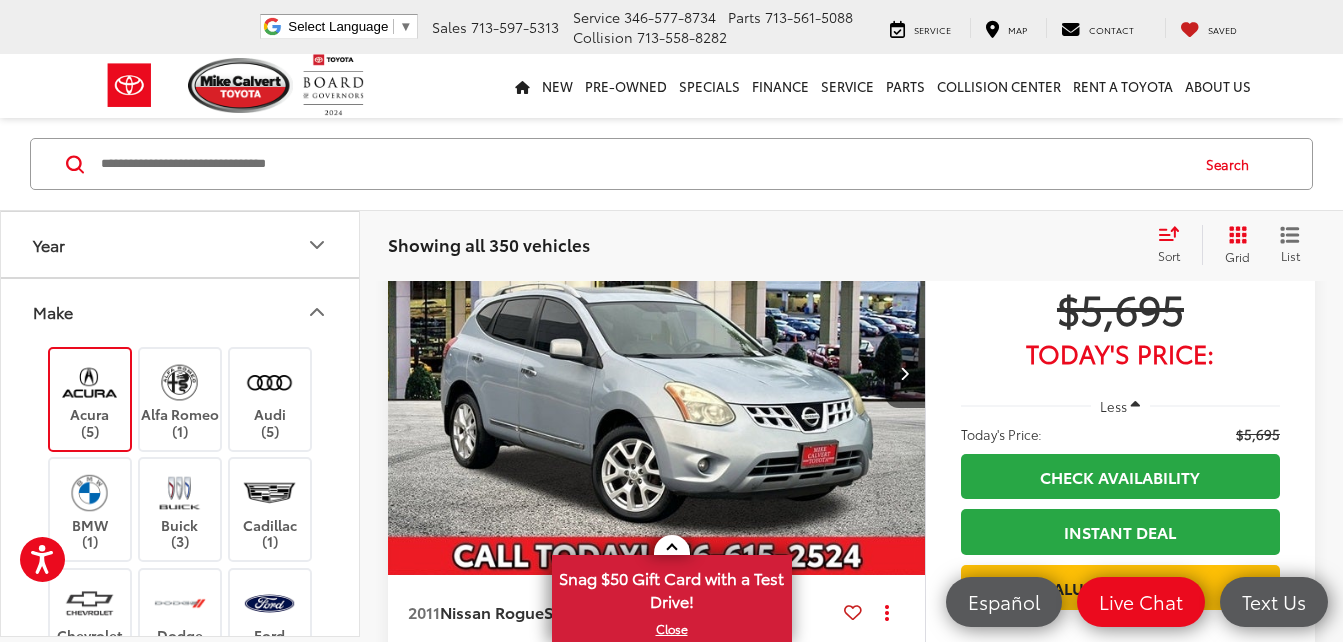 scroll, scrollTop: 129, scrollLeft: 0, axis: vertical 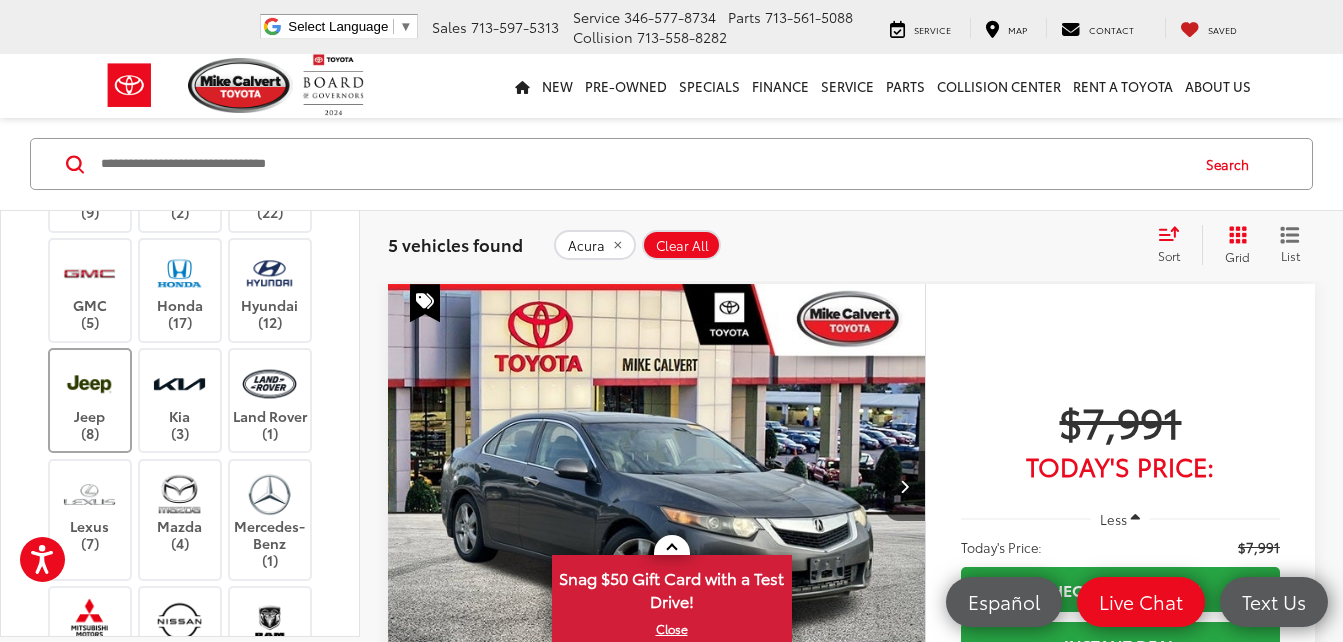 click on "Jeep   (8)" at bounding box center [90, 400] 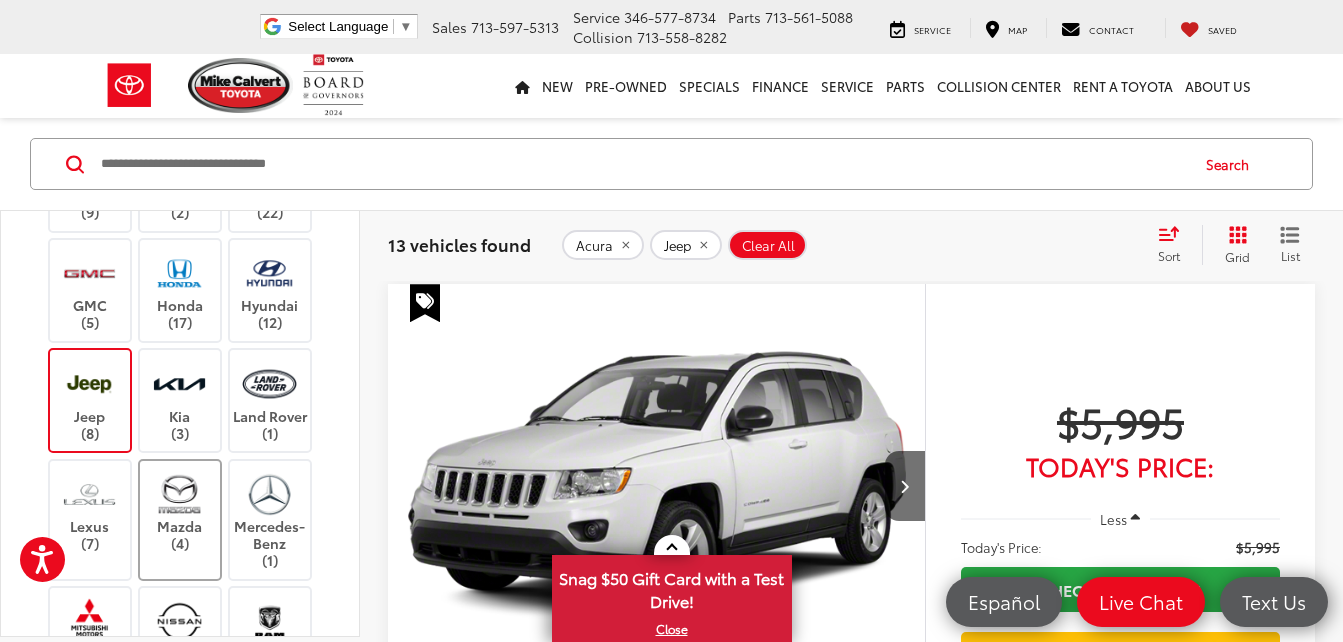 click on "Mazda   (4)" at bounding box center [180, 511] 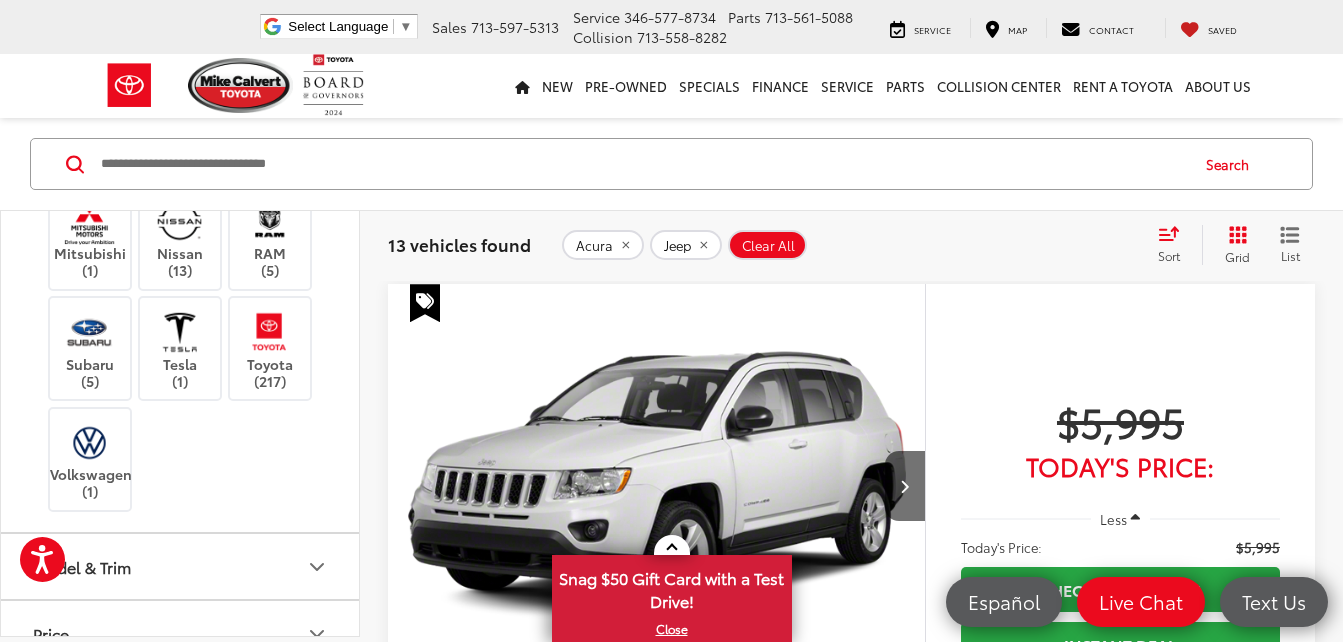 scroll, scrollTop: 880, scrollLeft: 0, axis: vertical 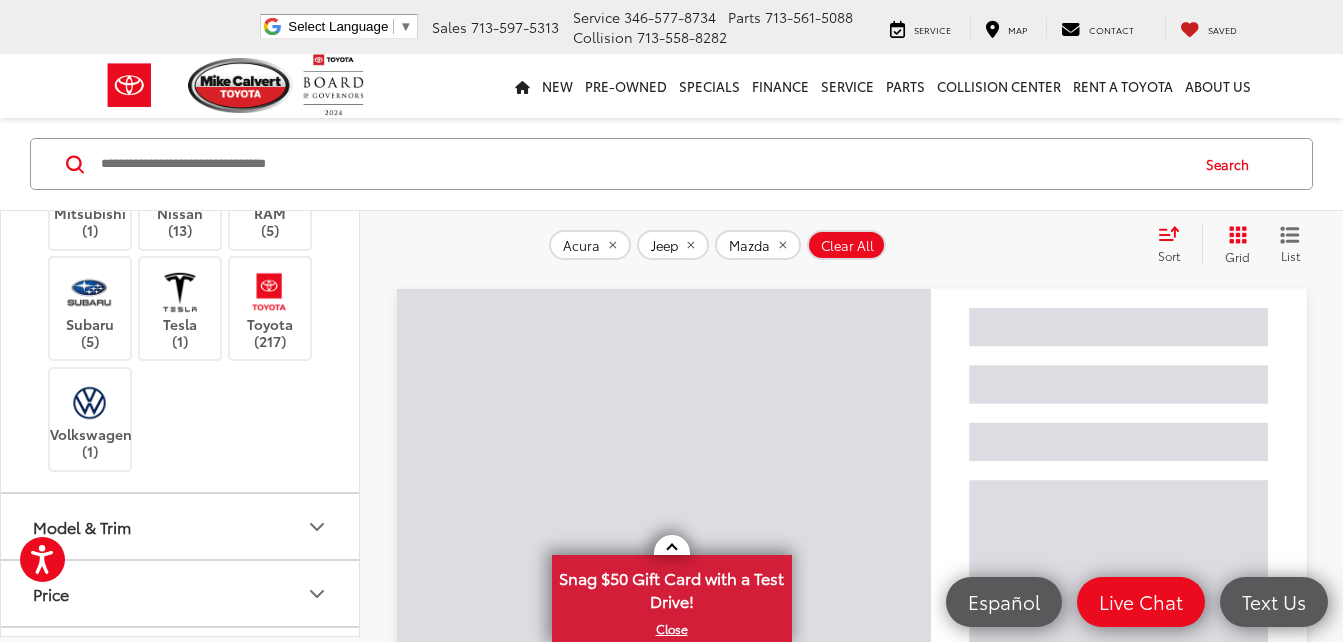 click on "Price" at bounding box center [181, 593] 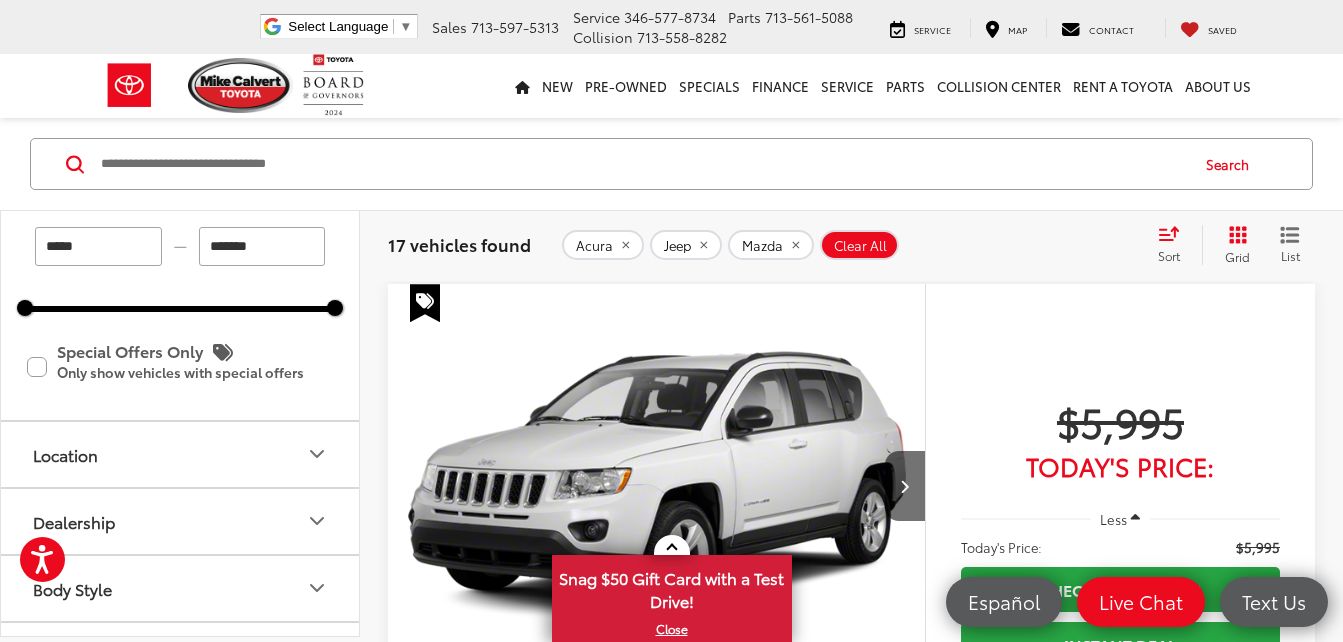 scroll, scrollTop: 1386, scrollLeft: 0, axis: vertical 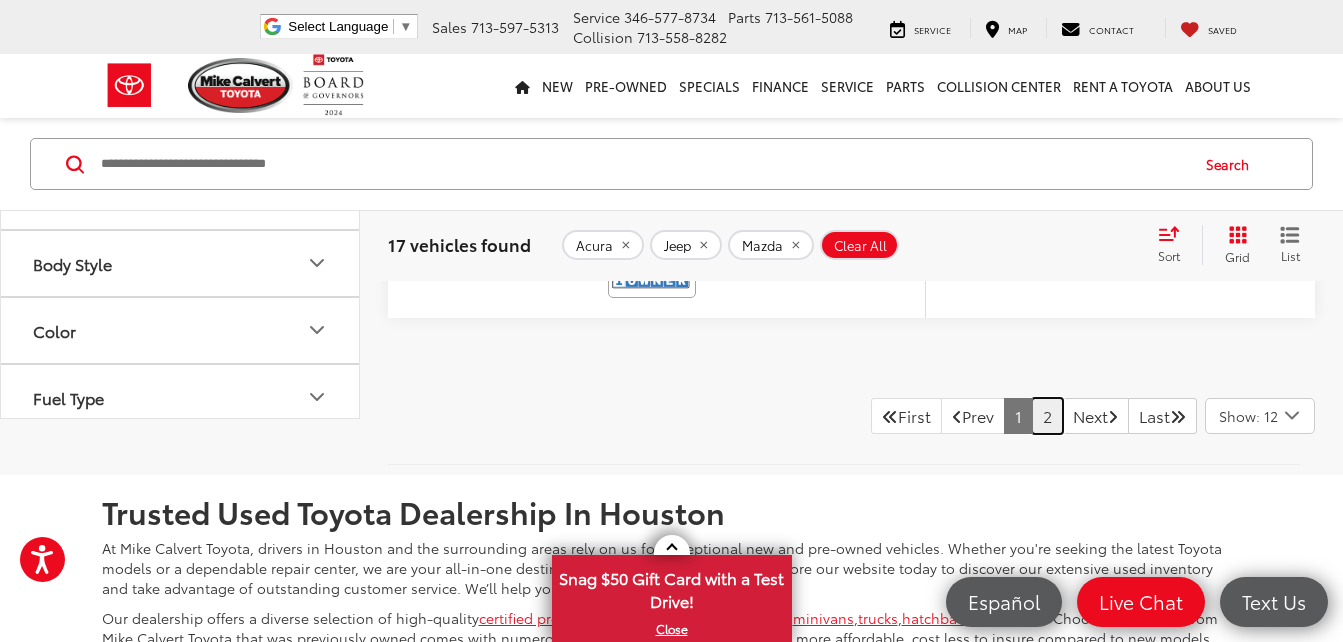click on "2" at bounding box center [1047, 416] 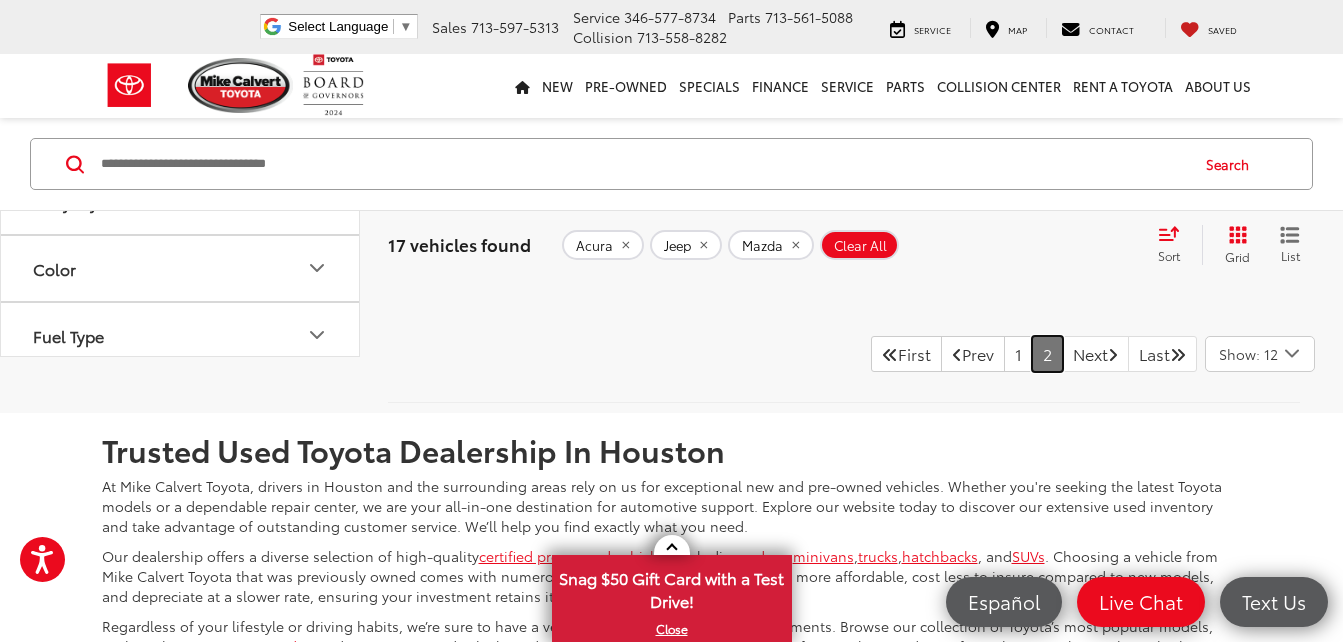scroll, scrollTop: 3527, scrollLeft: 0, axis: vertical 